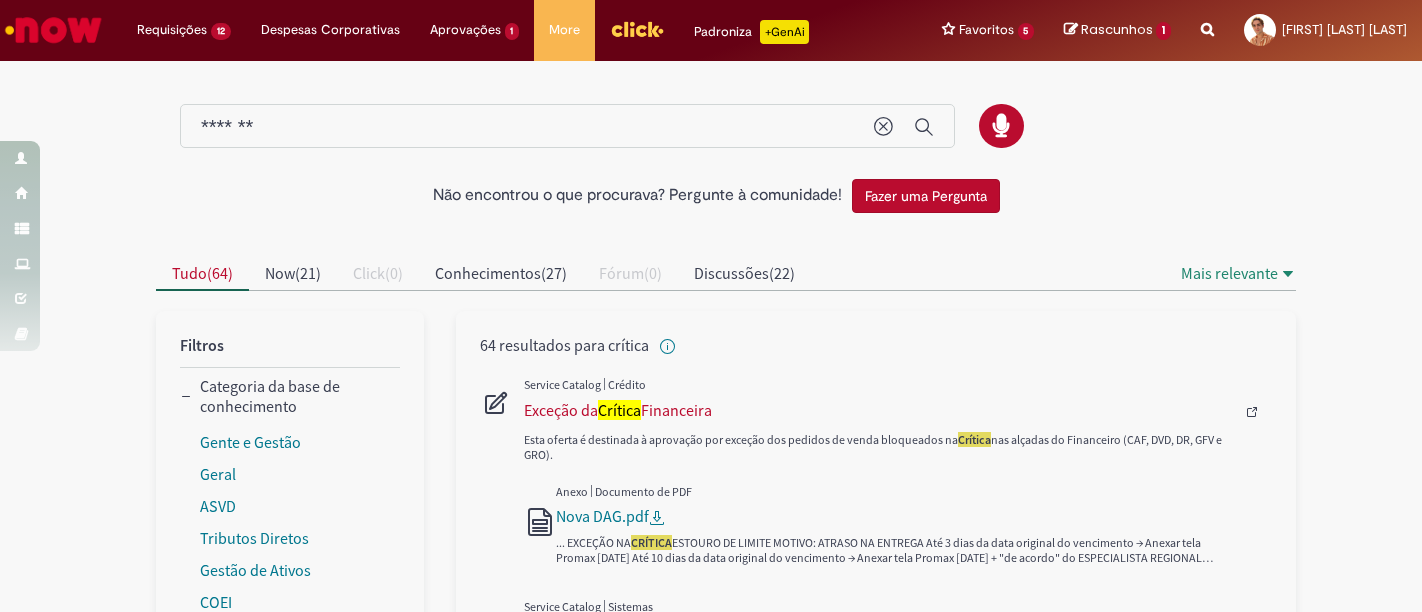 scroll, scrollTop: 0, scrollLeft: 0, axis: both 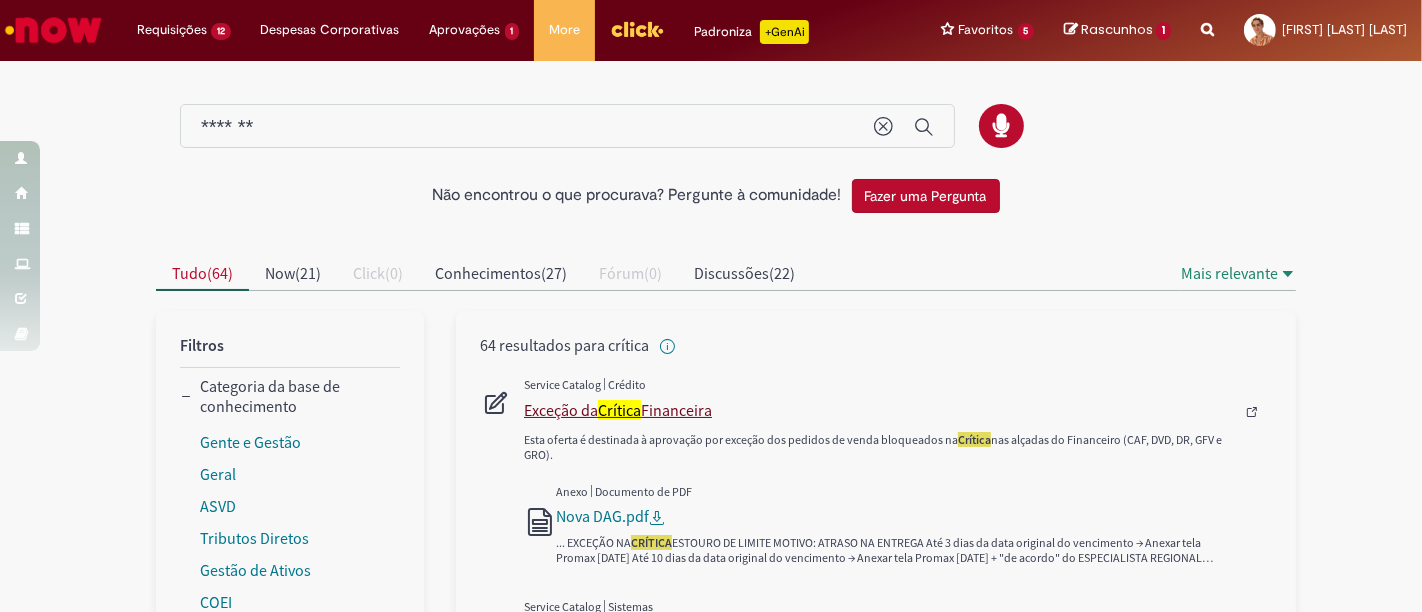 click on "Crítica" at bounding box center [619, 410] 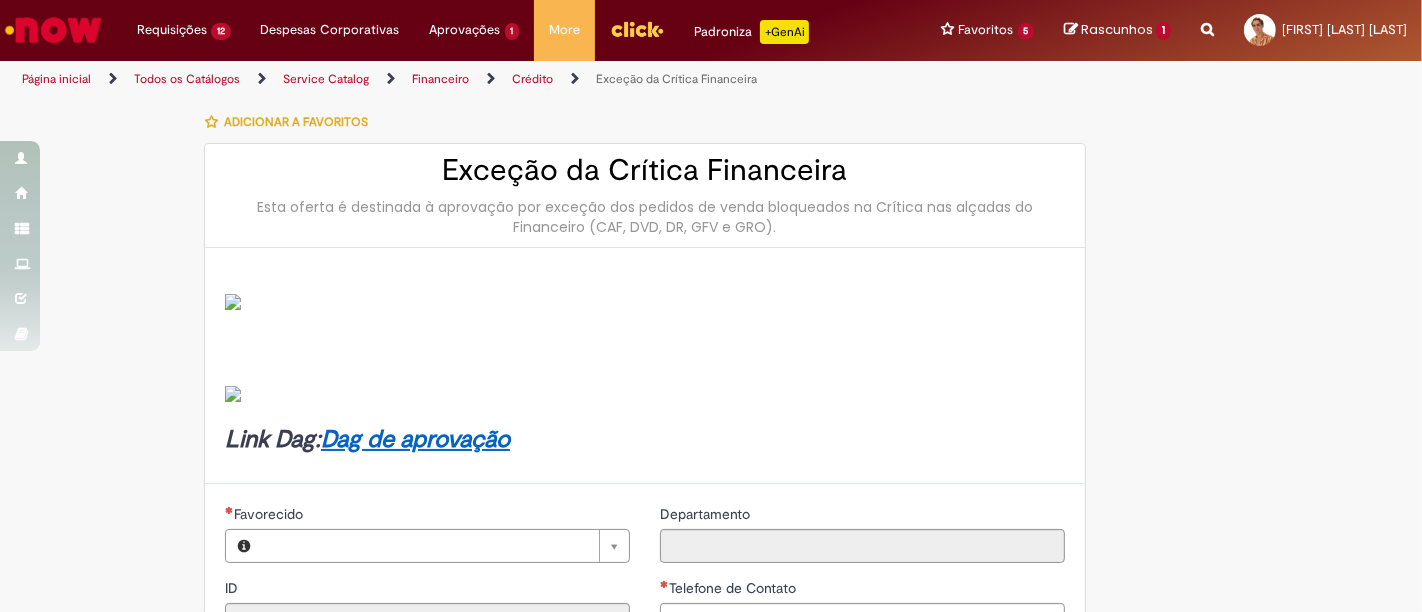 type on "********" 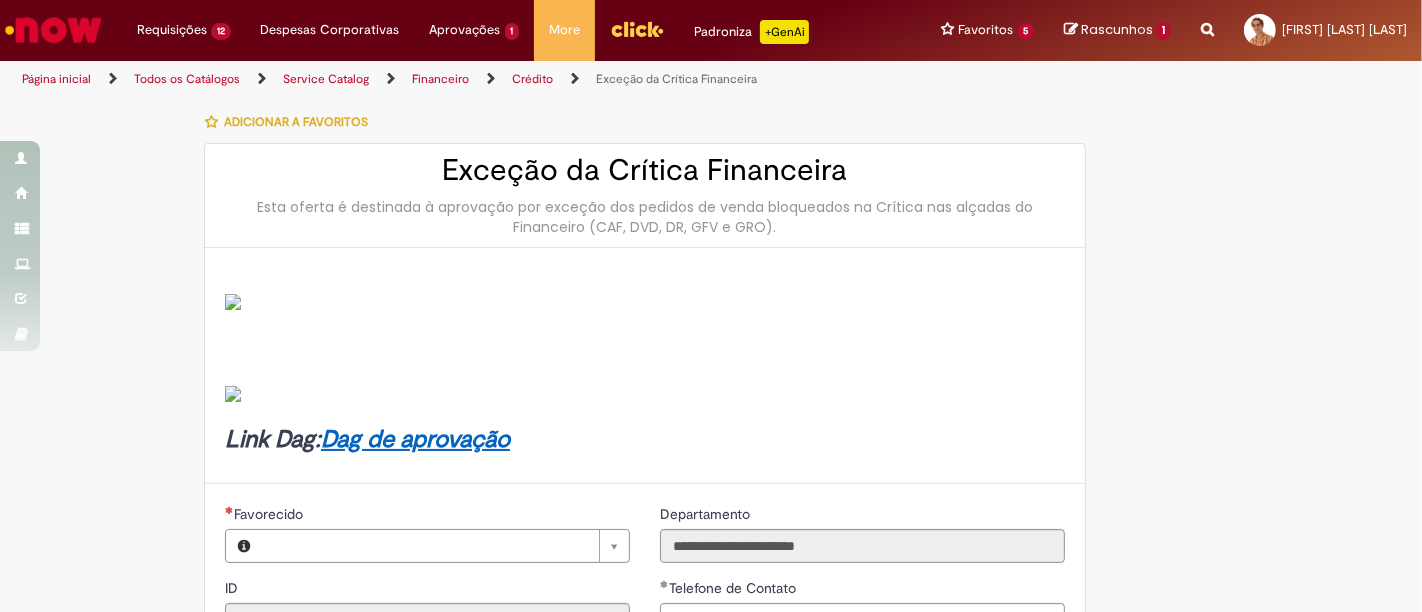type on "**********" 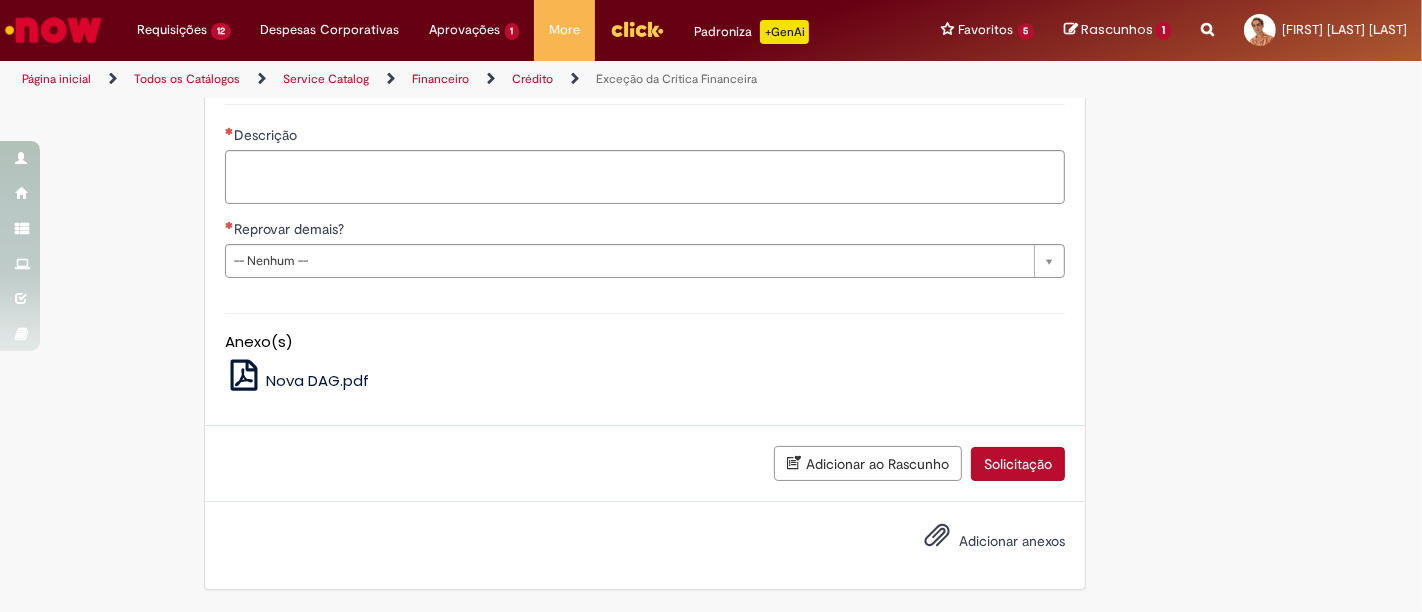 scroll, scrollTop: 1835, scrollLeft: 0, axis: vertical 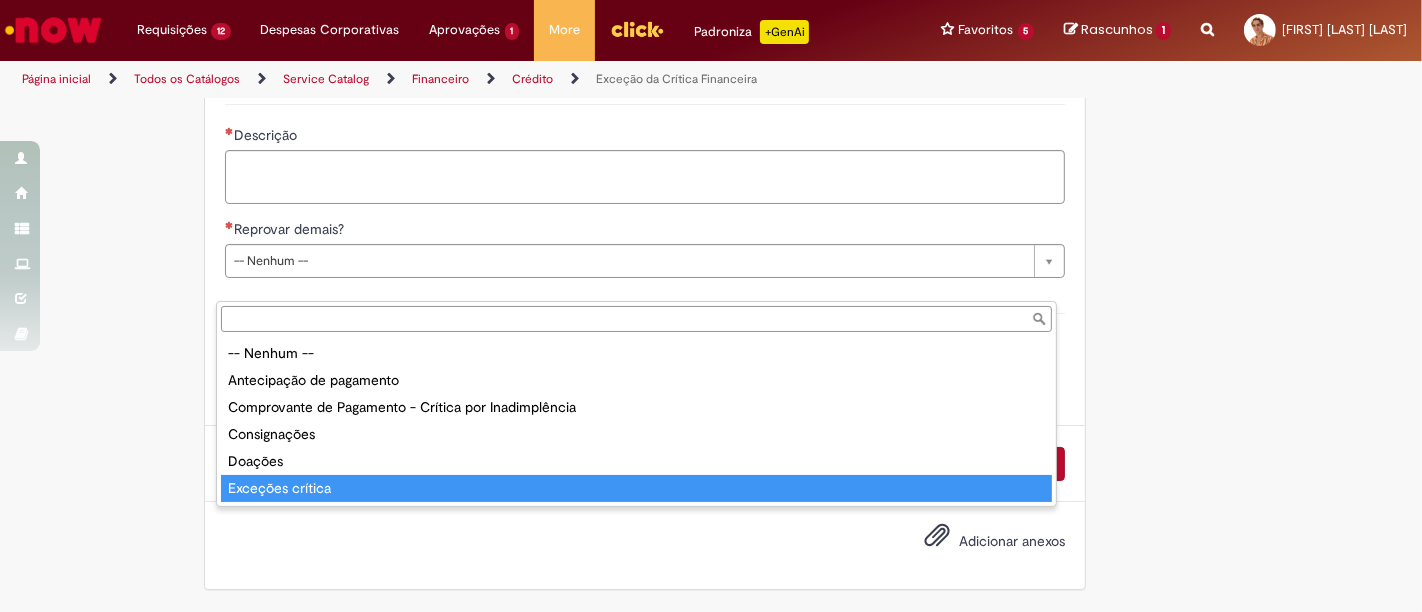 type on "**********" 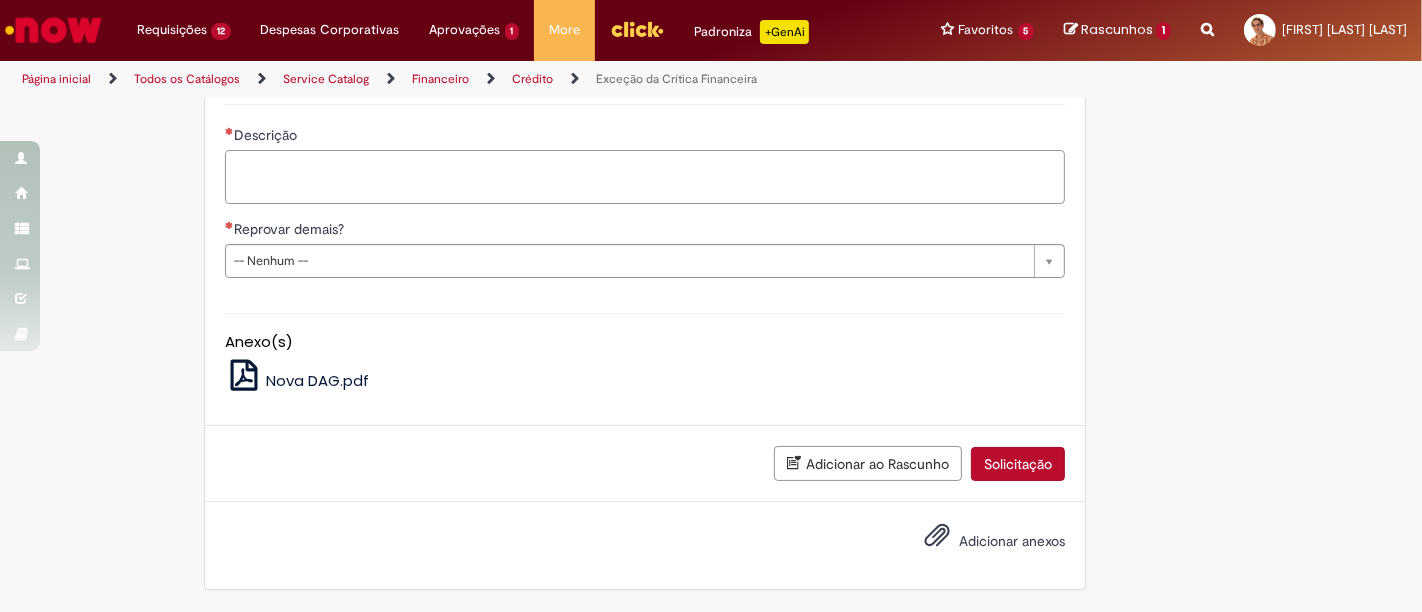 click on "Descrição" at bounding box center [645, 176] 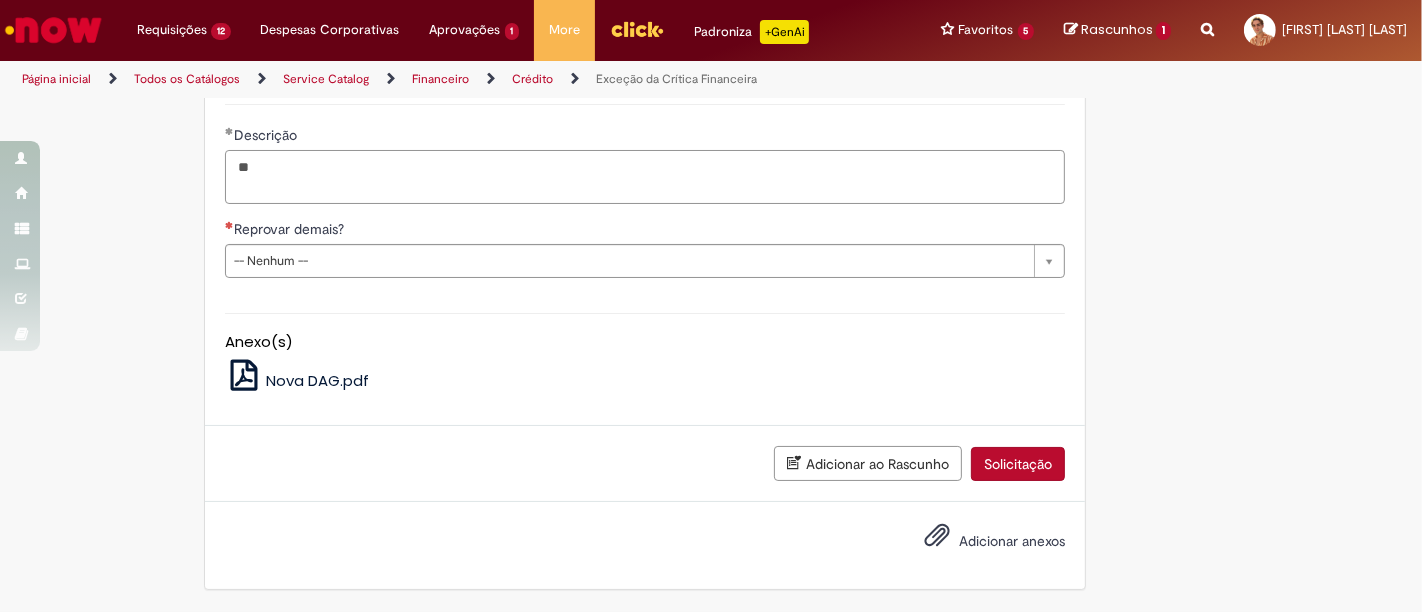 type on "*" 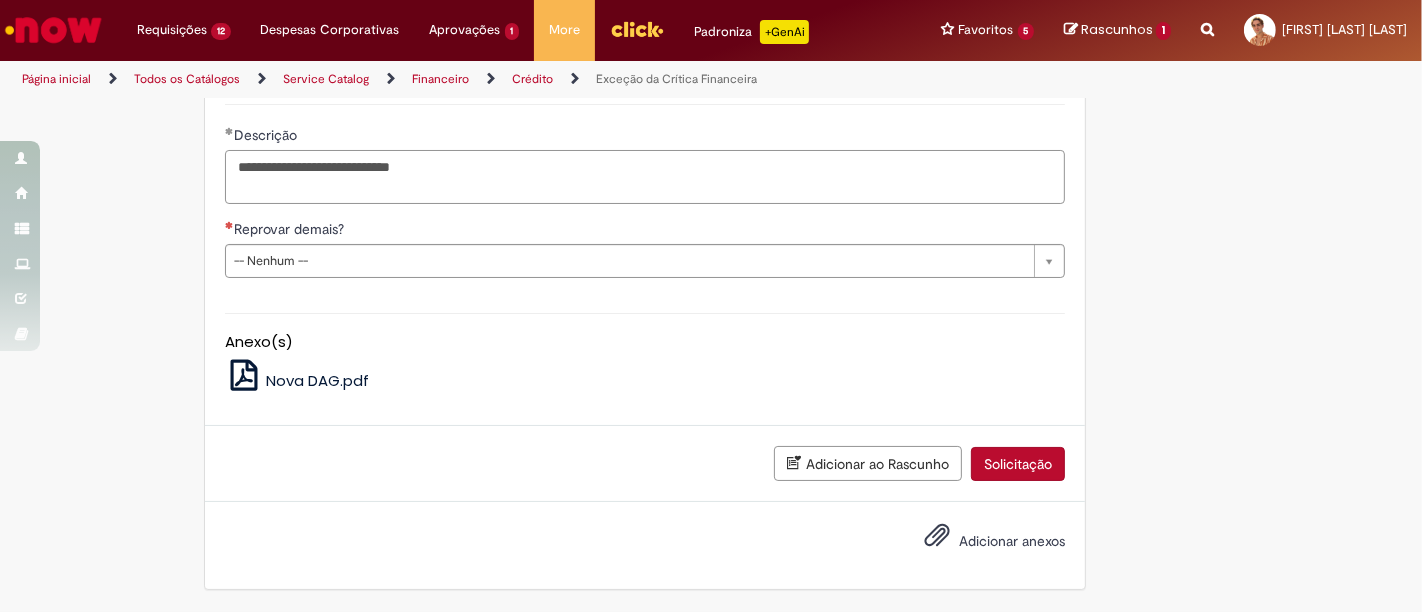 paste on "******" 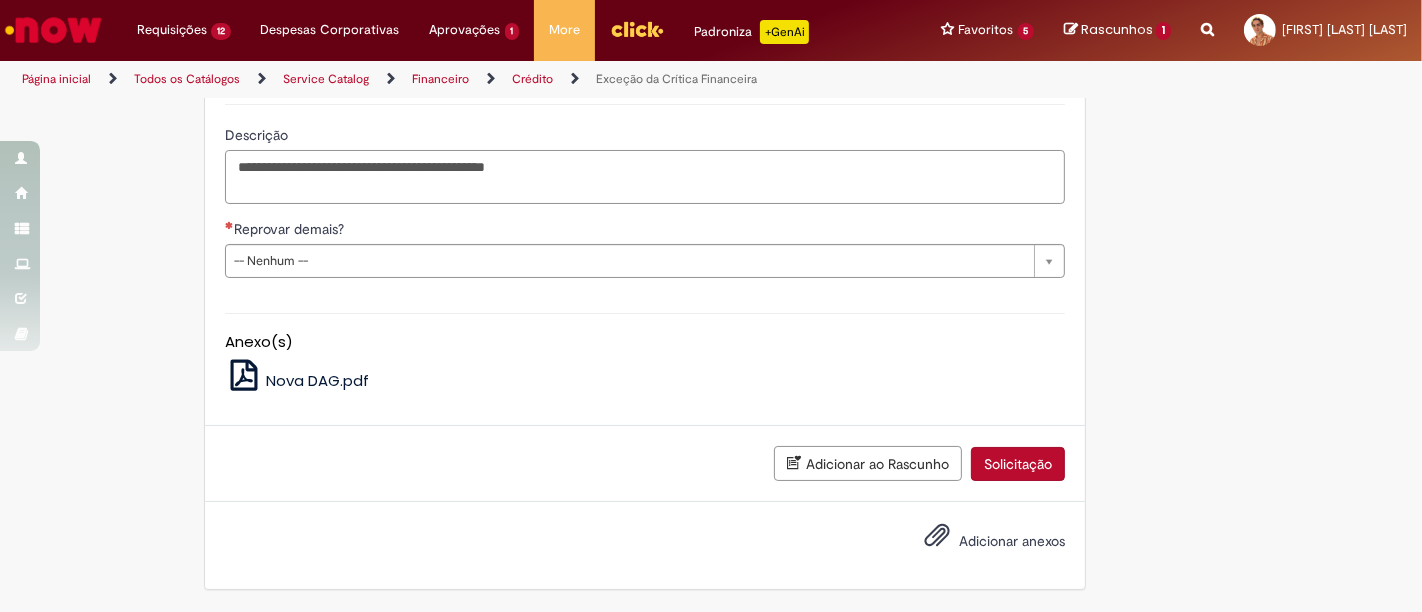 click on "**********" at bounding box center (645, 176) 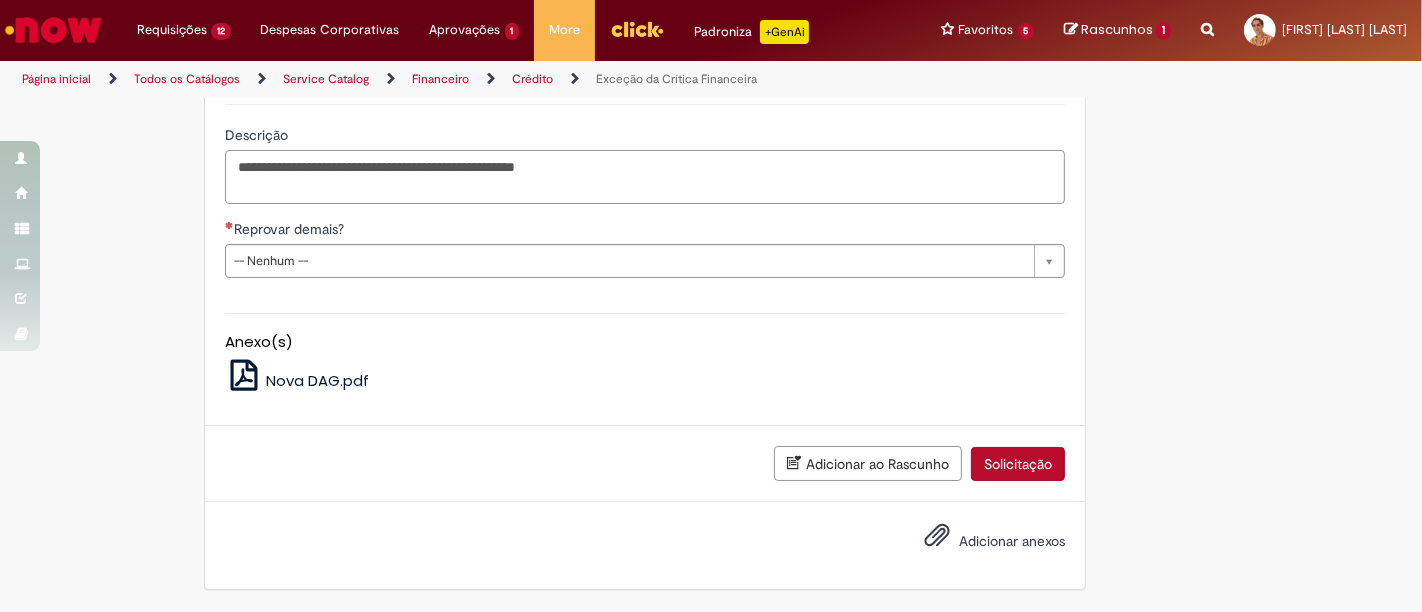 drag, startPoint x: 665, startPoint y: 426, endPoint x: 680, endPoint y: 413, distance: 19.849434 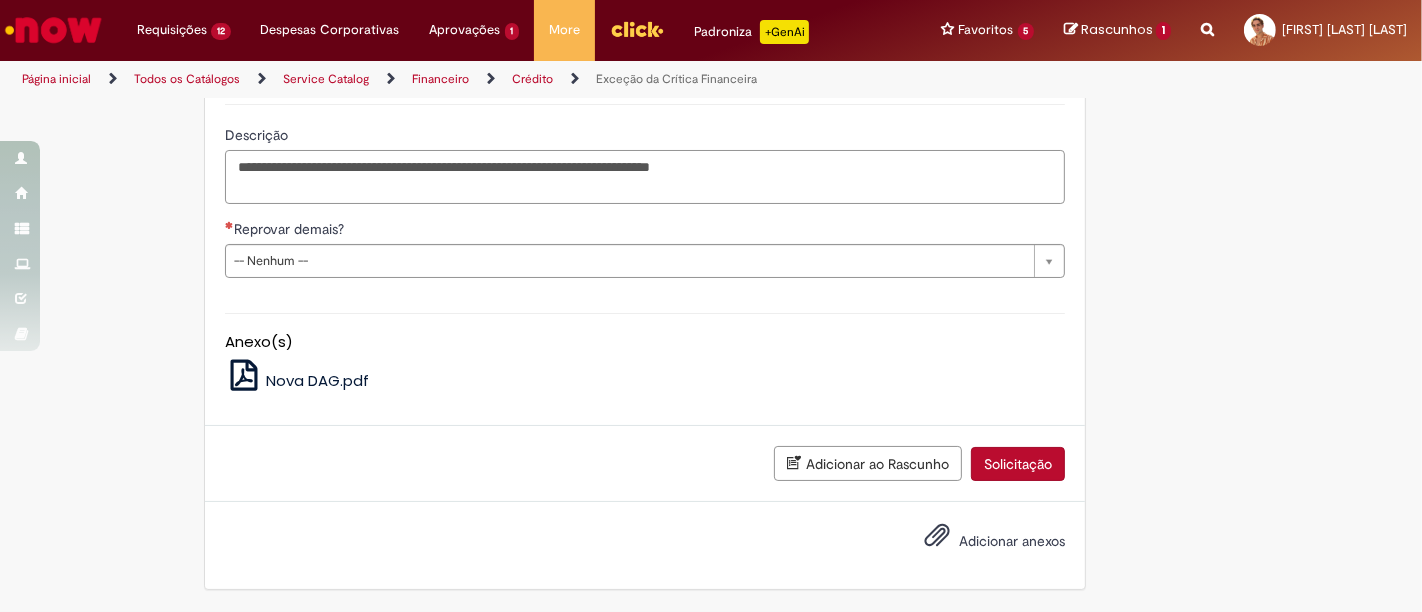 scroll, scrollTop: 1951, scrollLeft: 0, axis: vertical 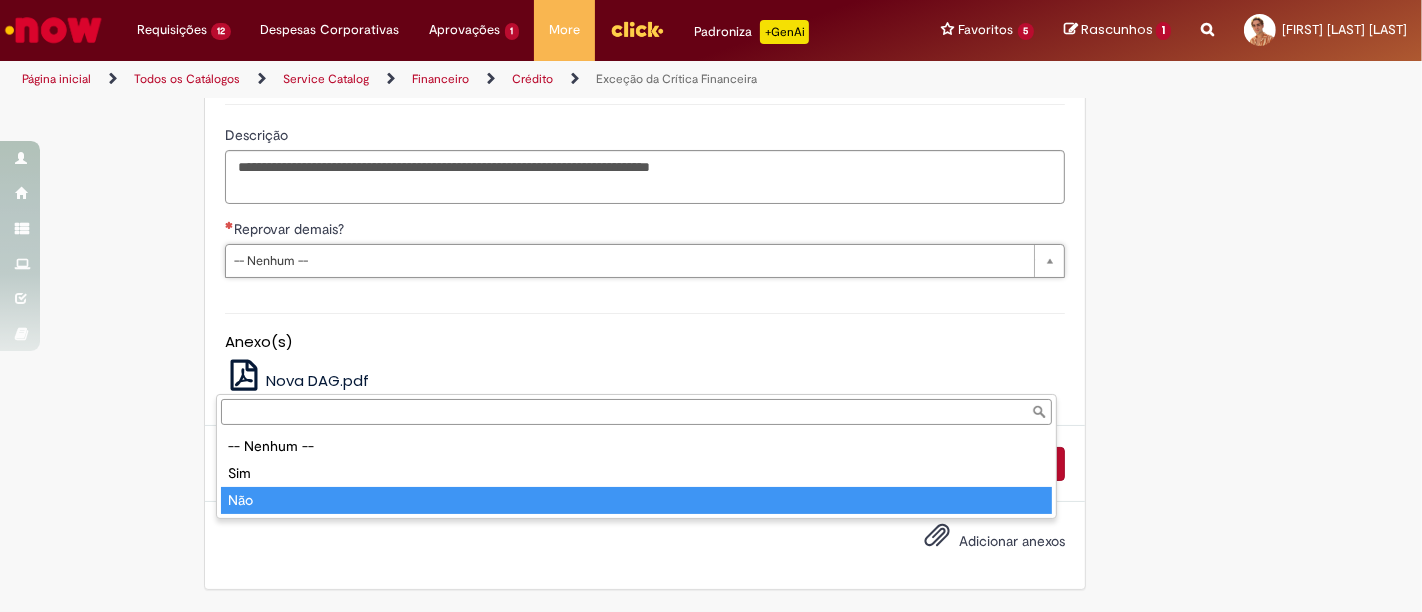 type on "***" 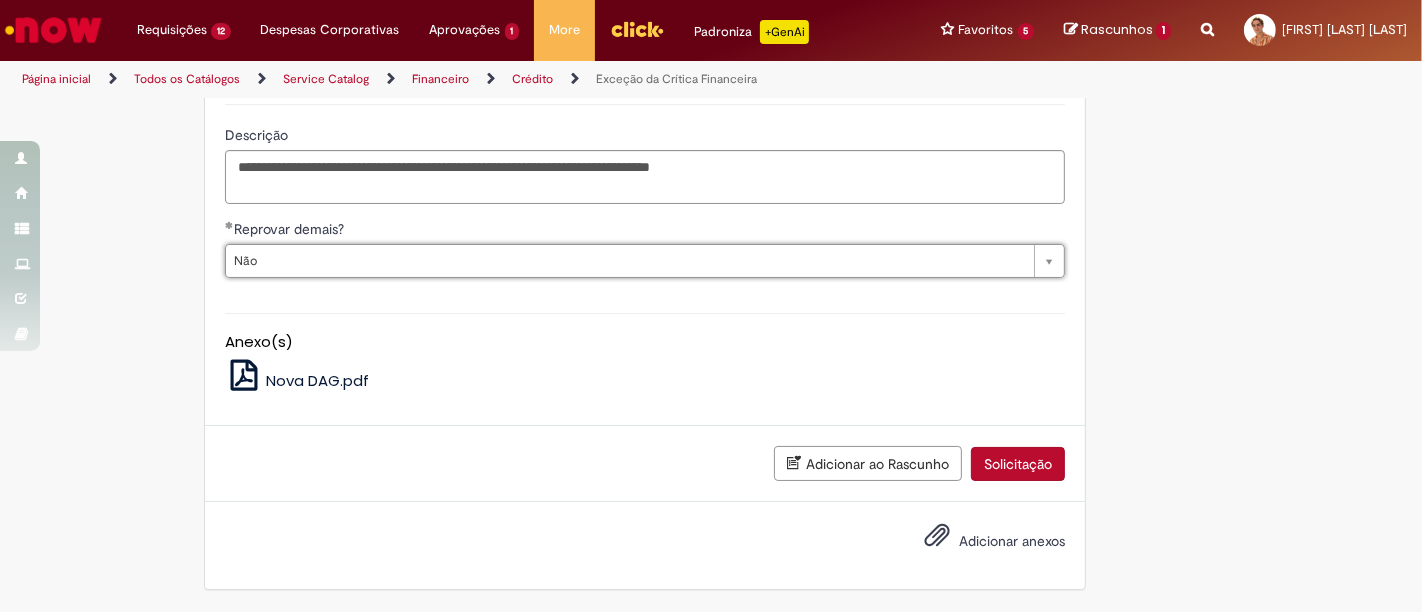click on "Solicitação" at bounding box center [1018, 464] 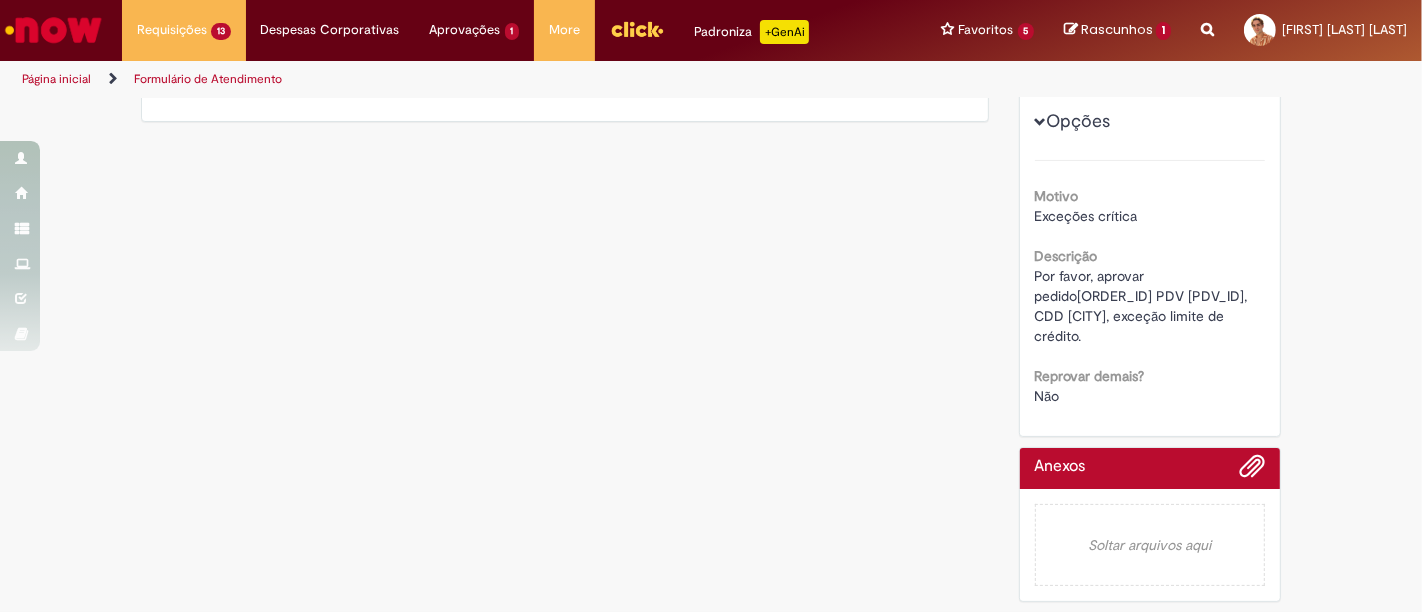 scroll, scrollTop: 0, scrollLeft: 0, axis: both 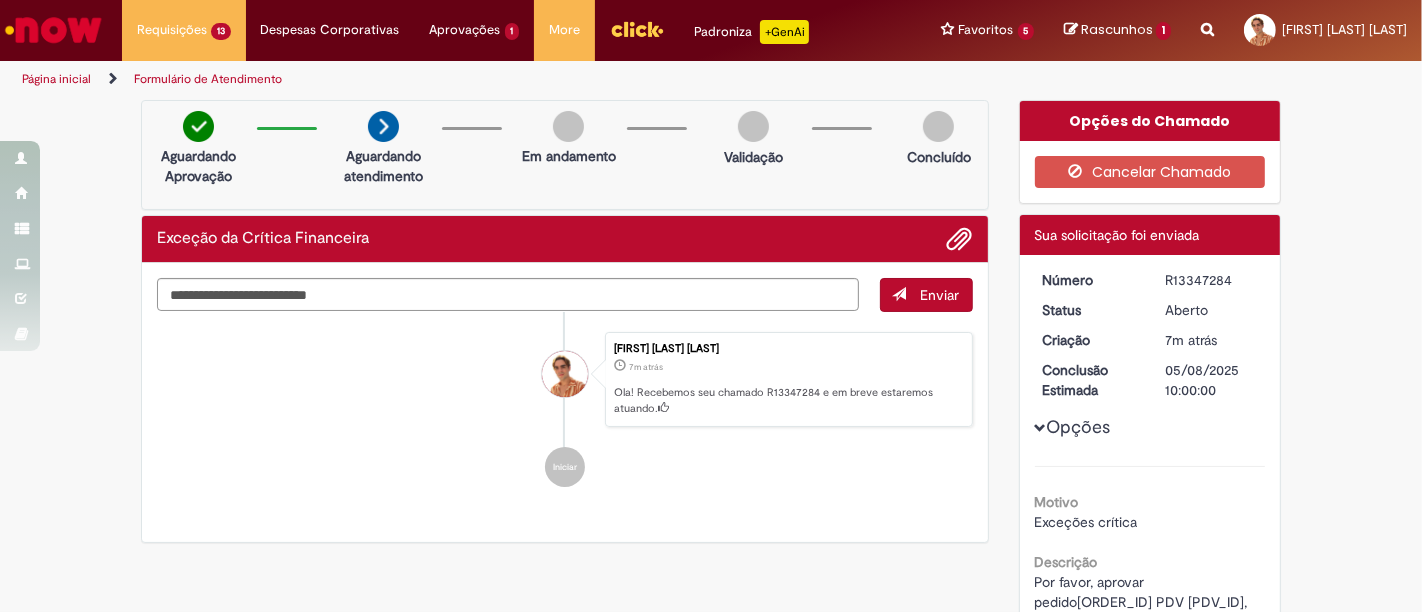 click at bounding box center (1207, 18) 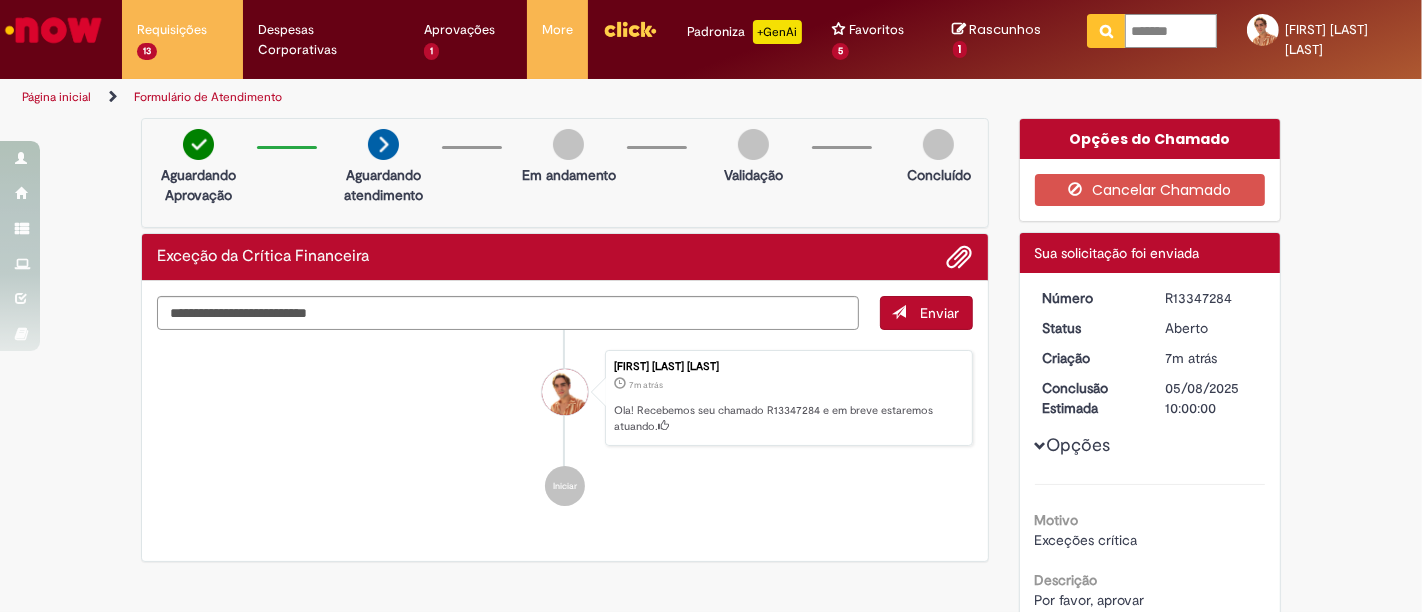 click on "*******" at bounding box center [1171, 31] 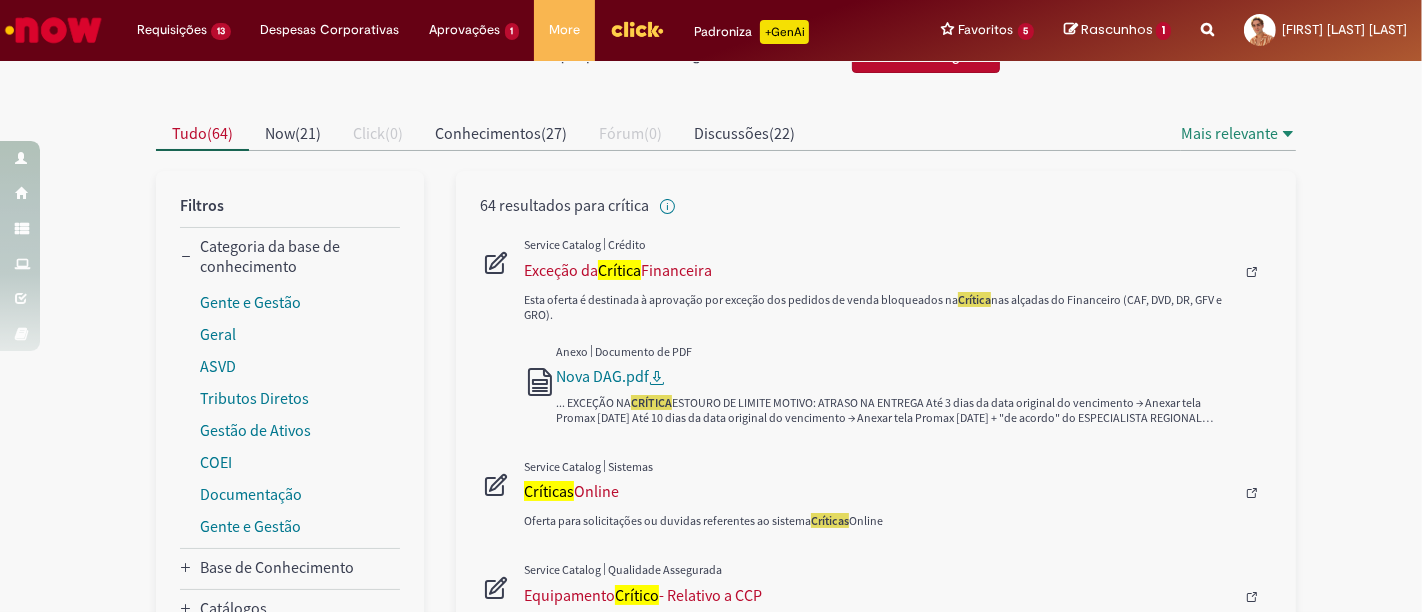 scroll, scrollTop: 135, scrollLeft: 0, axis: vertical 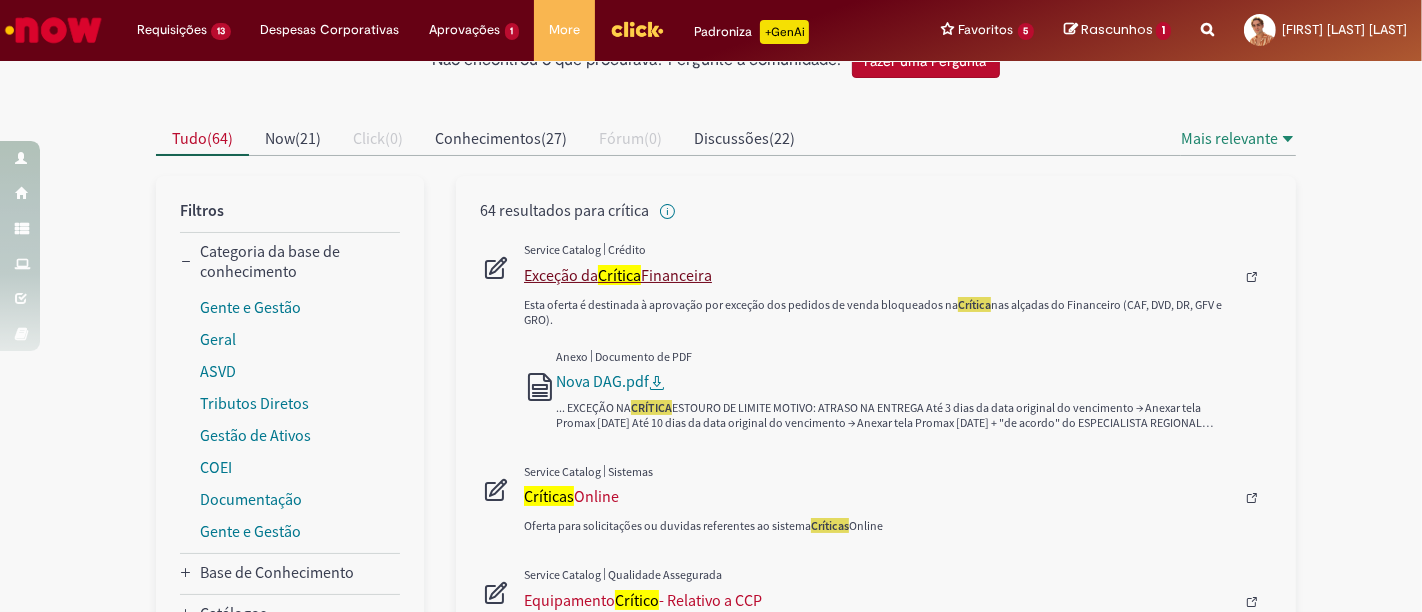 click on "Exceção da  Crítica  Financeira" at bounding box center [879, 275] 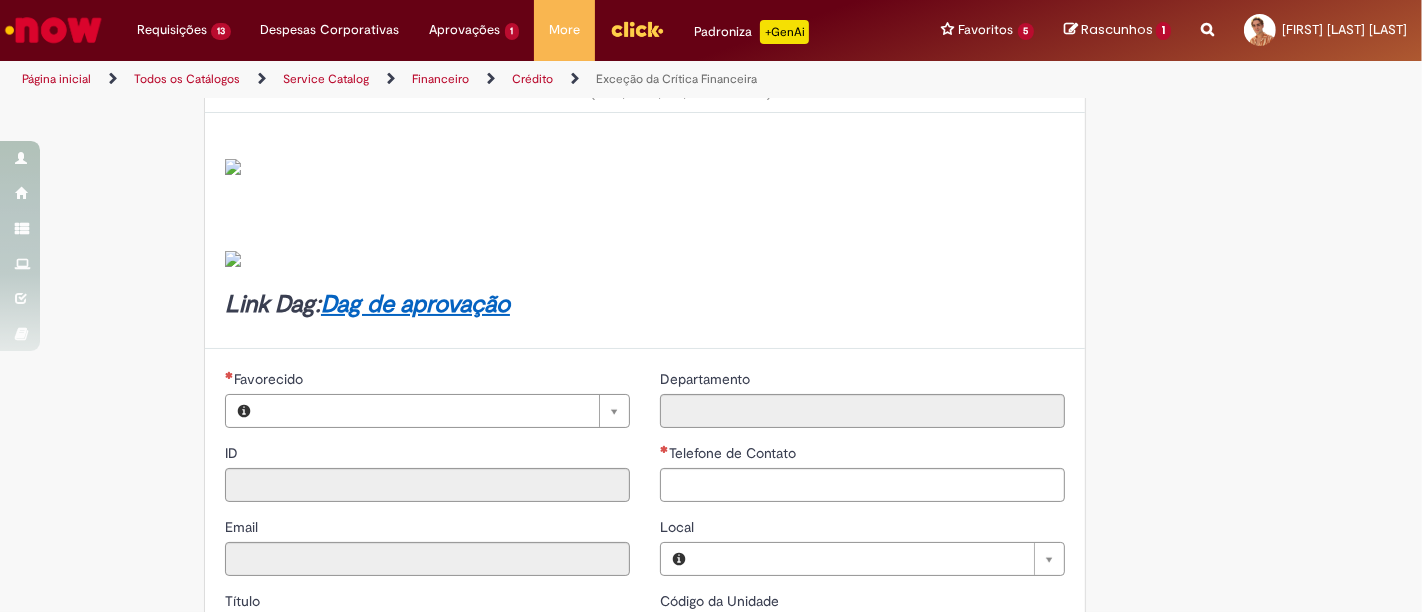 type on "********" 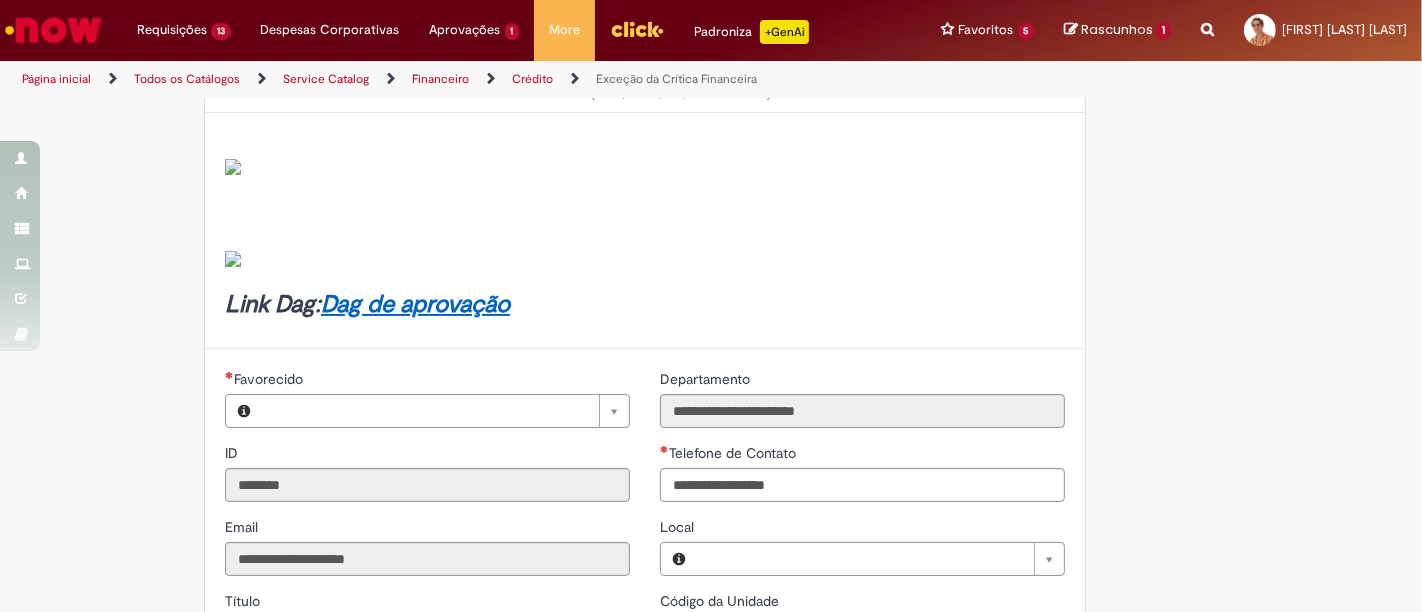 scroll, scrollTop: 0, scrollLeft: 0, axis: both 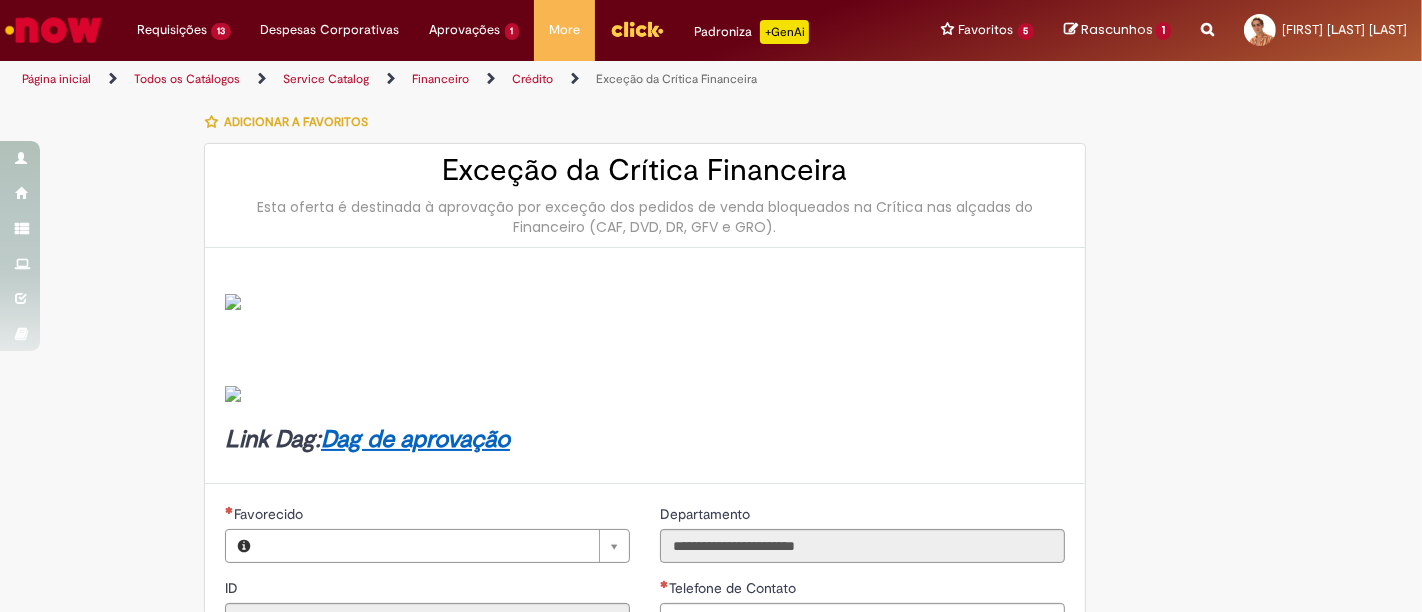 type on "**********" 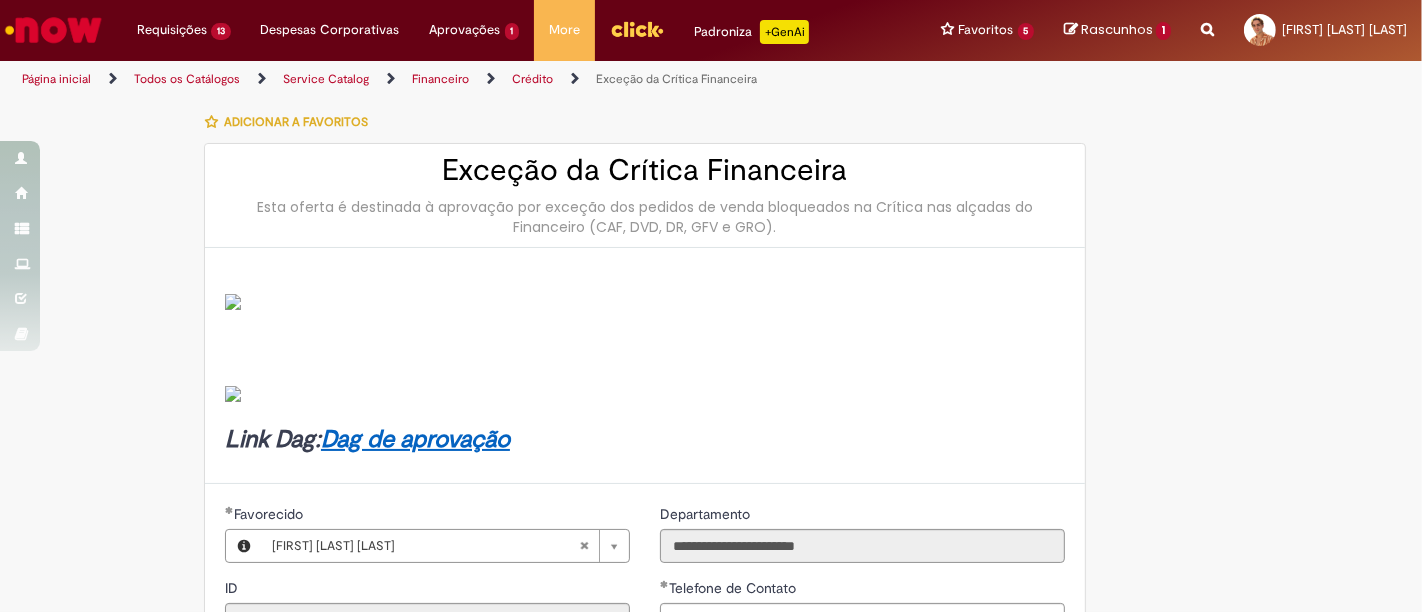 type on "**********" 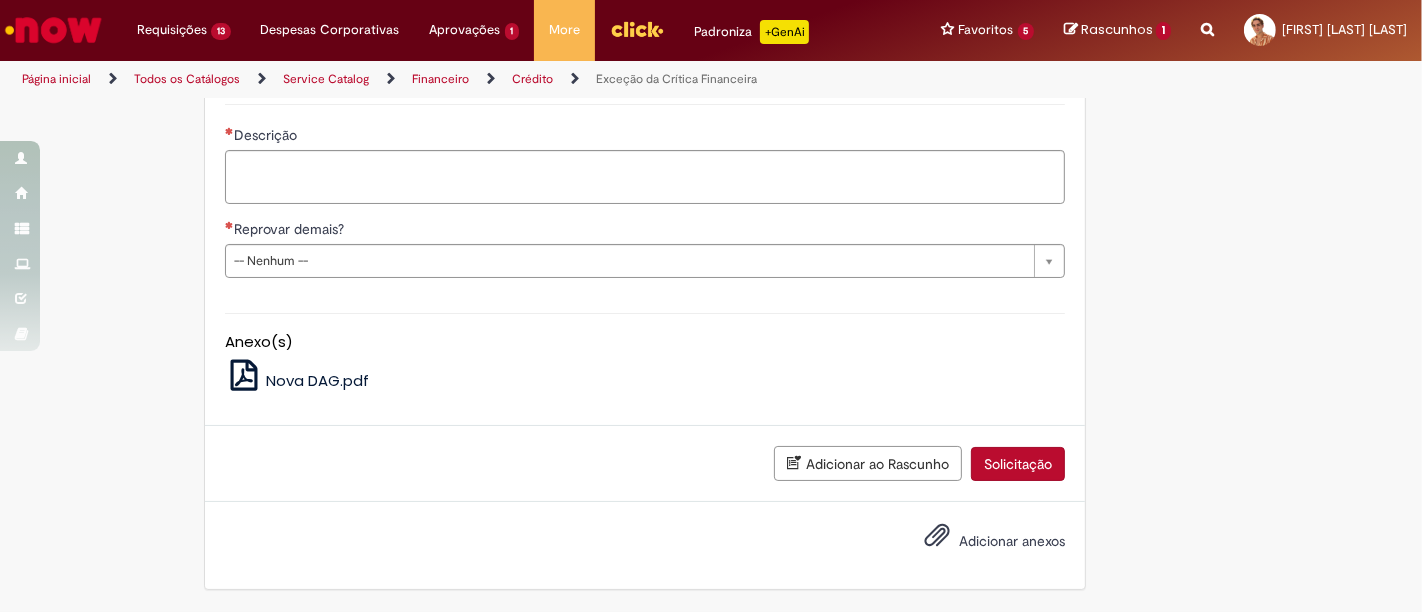 scroll, scrollTop: 1959, scrollLeft: 0, axis: vertical 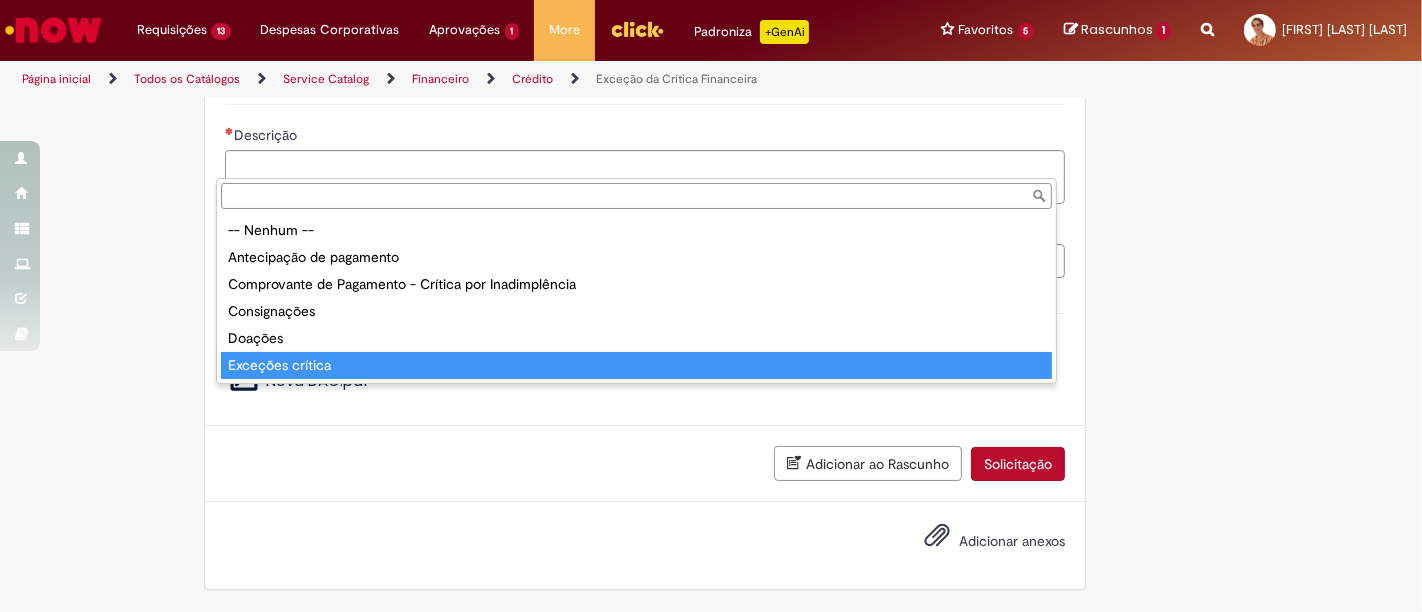type on "**********" 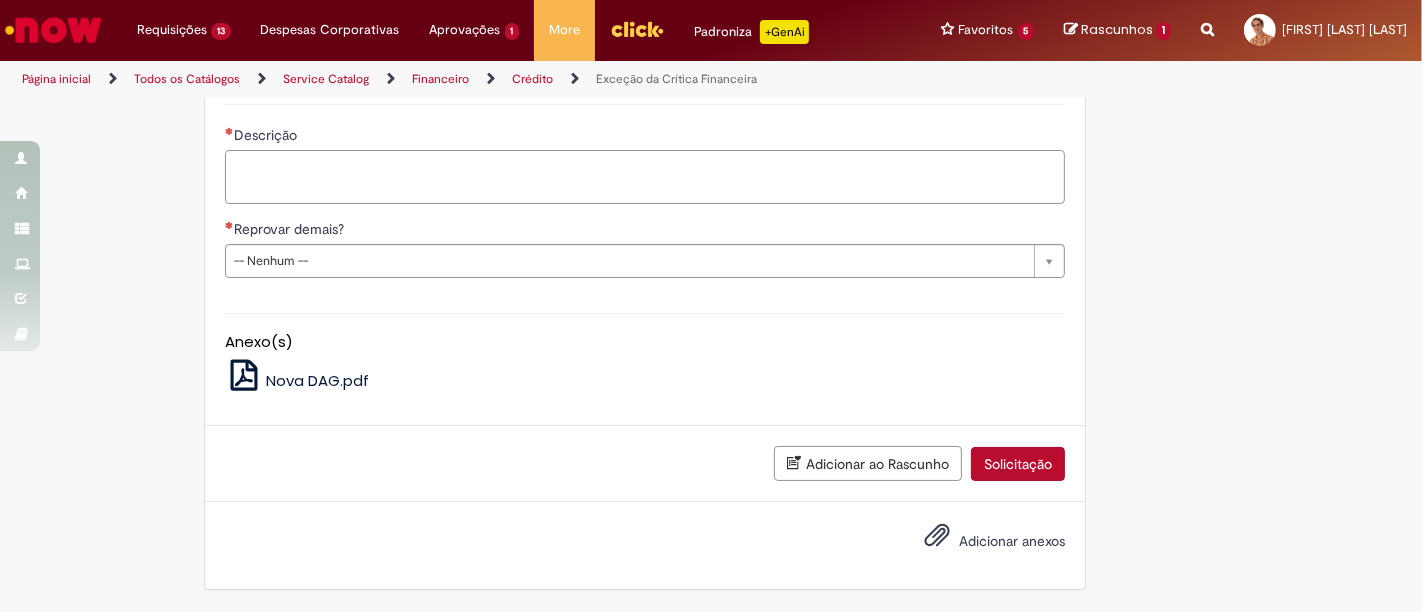 click on "Descrição" at bounding box center (645, 176) 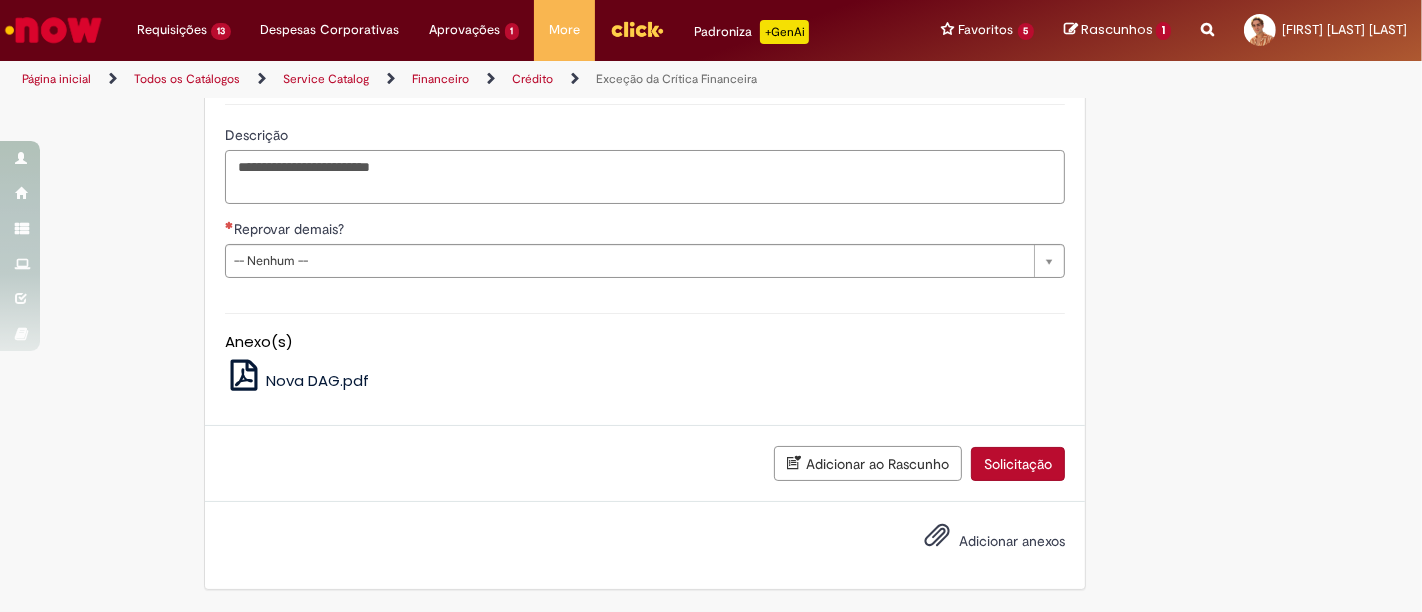 paste on "******" 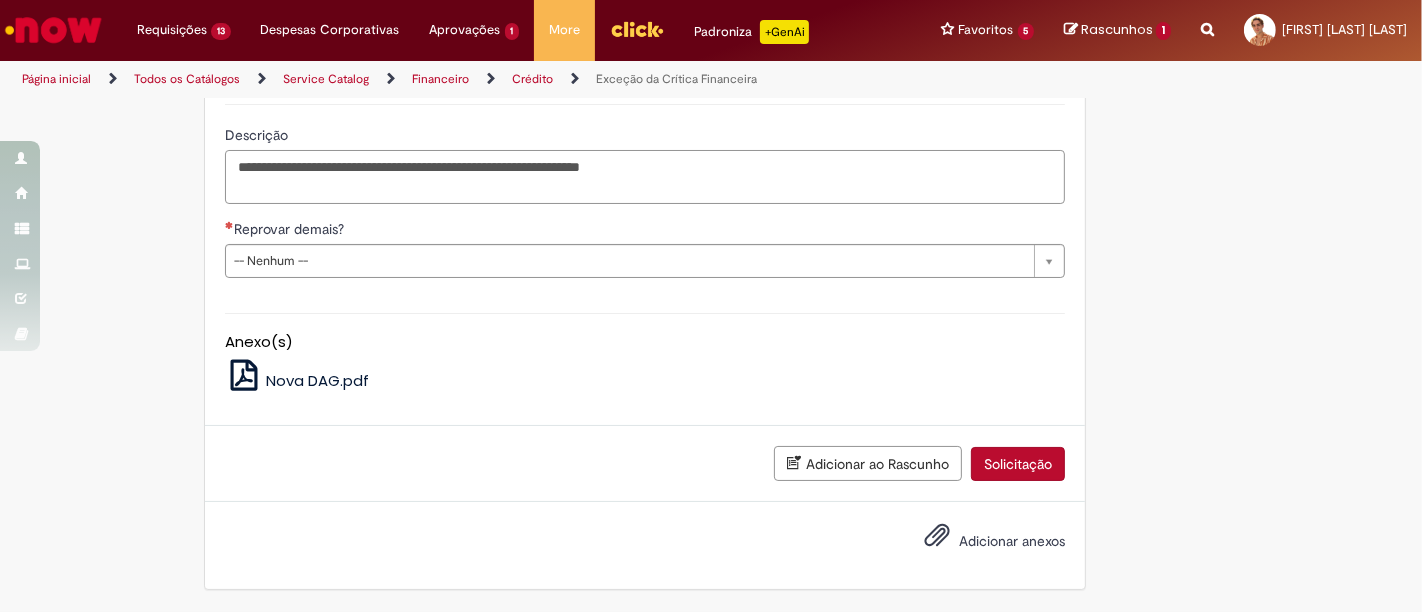 scroll, scrollTop: 1964, scrollLeft: 0, axis: vertical 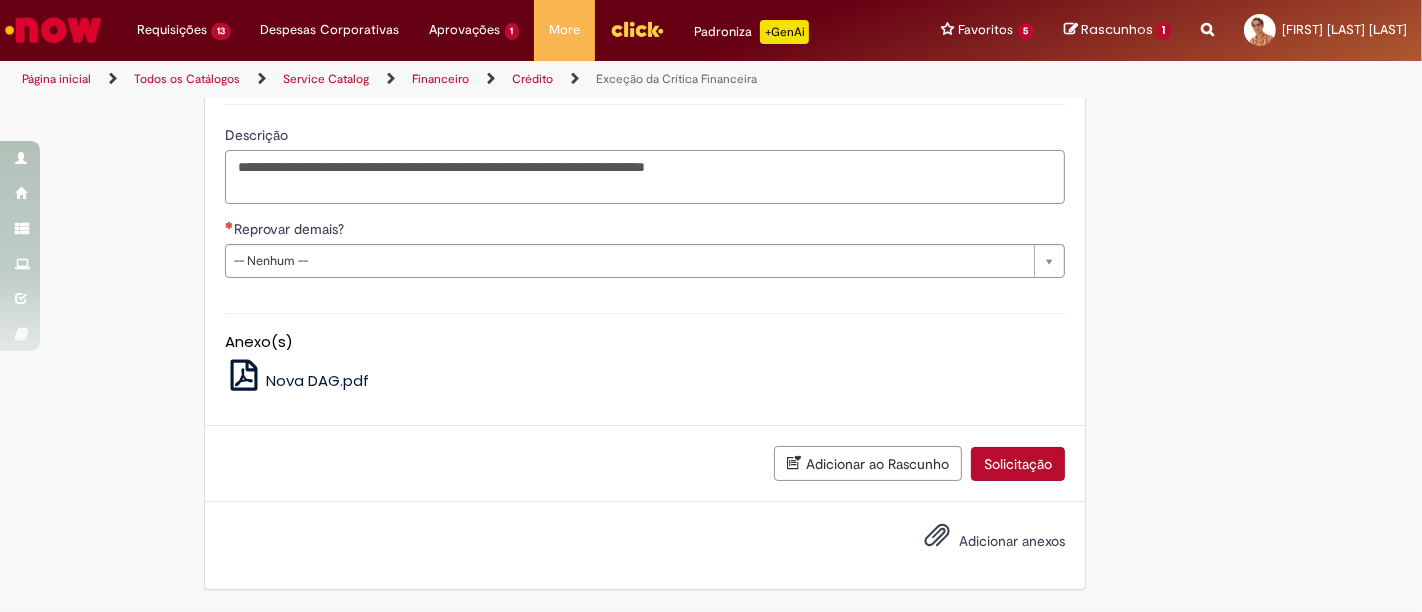 click on "**********" at bounding box center (645, 176) 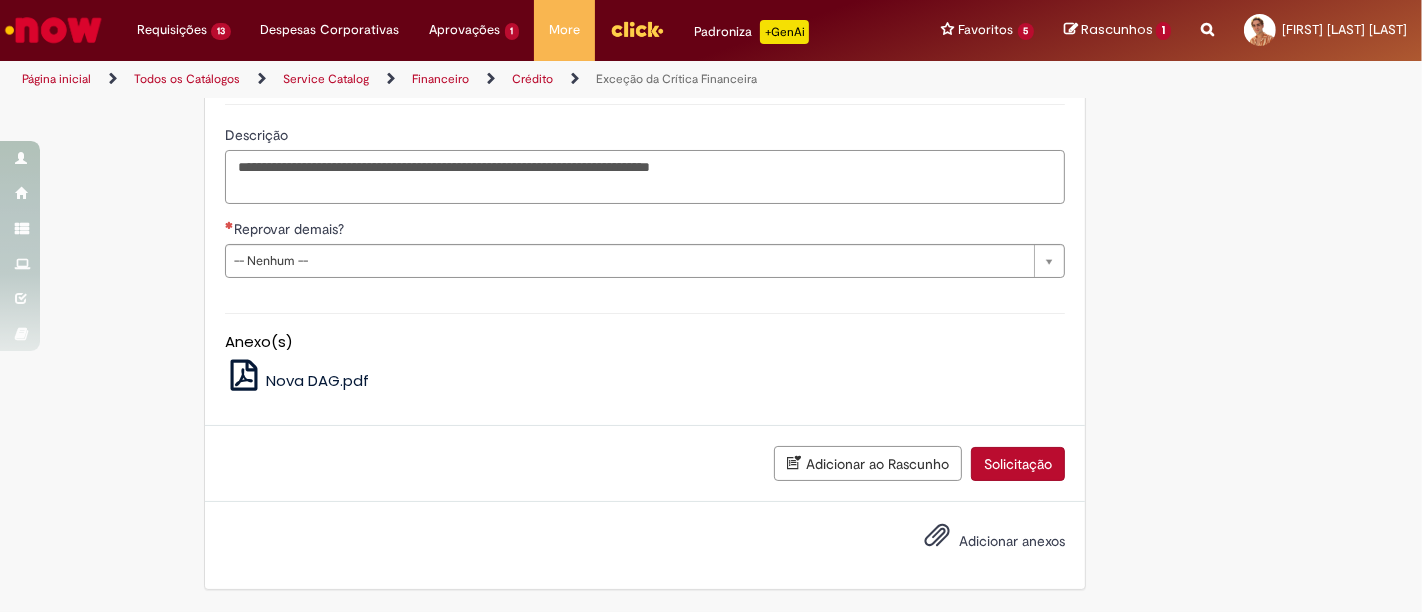 paste on "******" 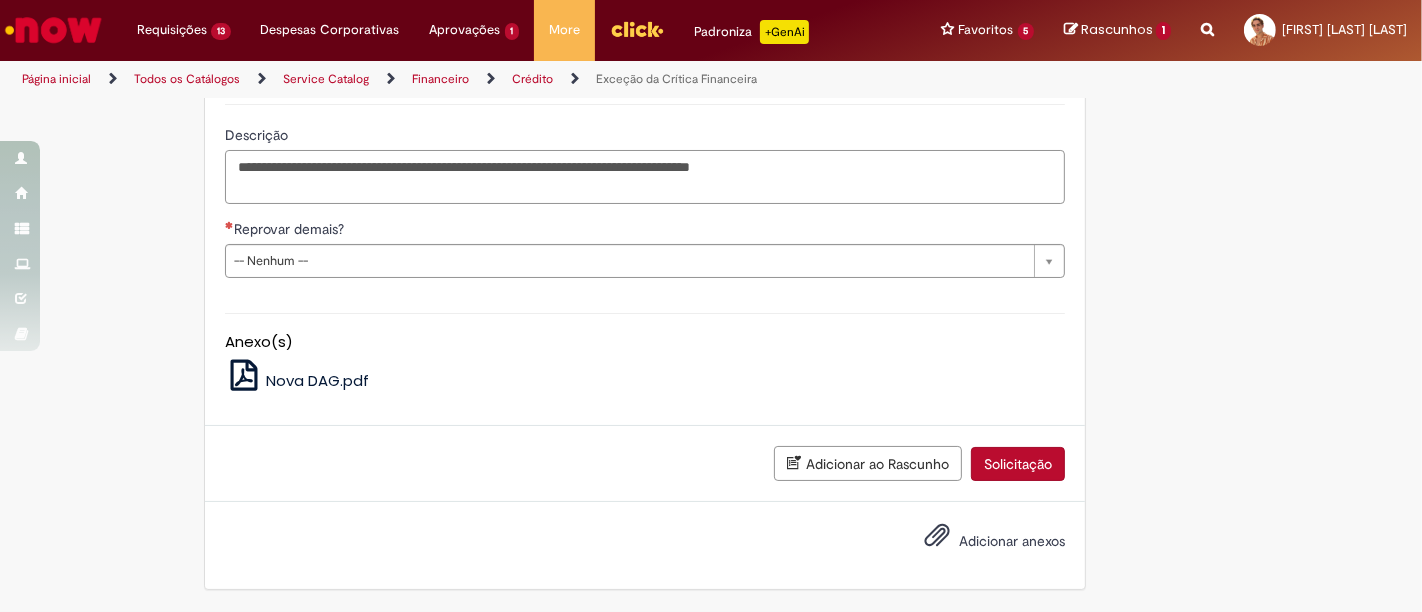type on "**********" 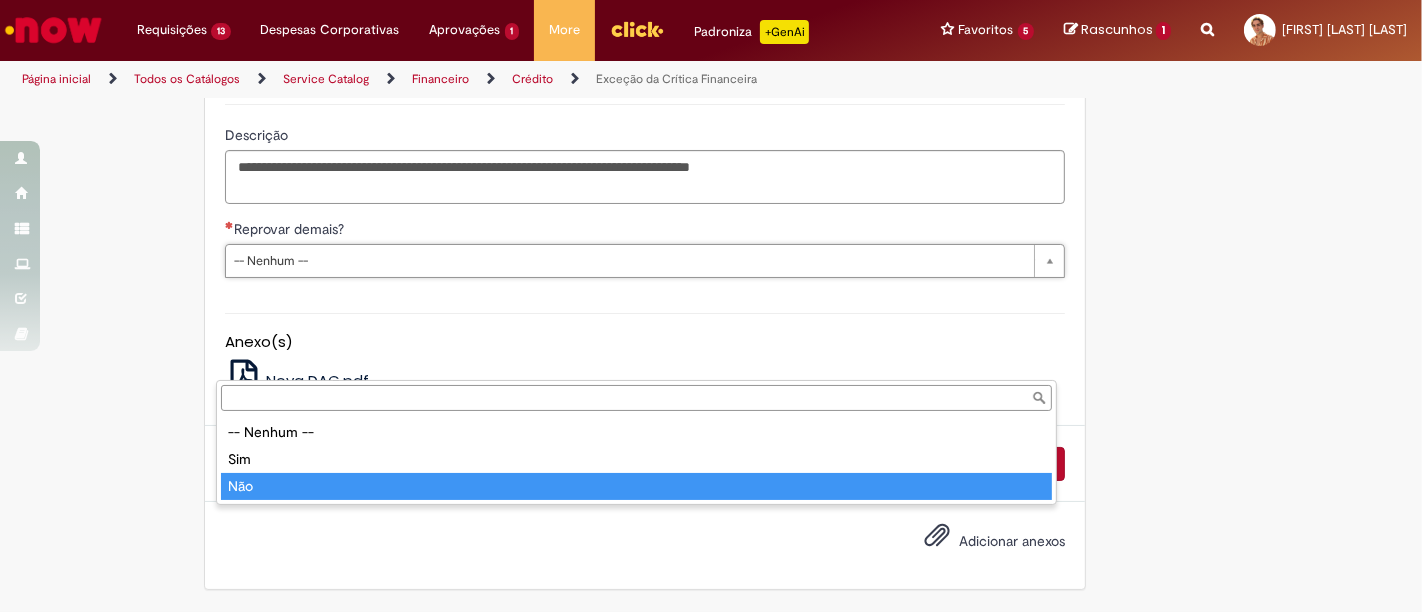 type on "***" 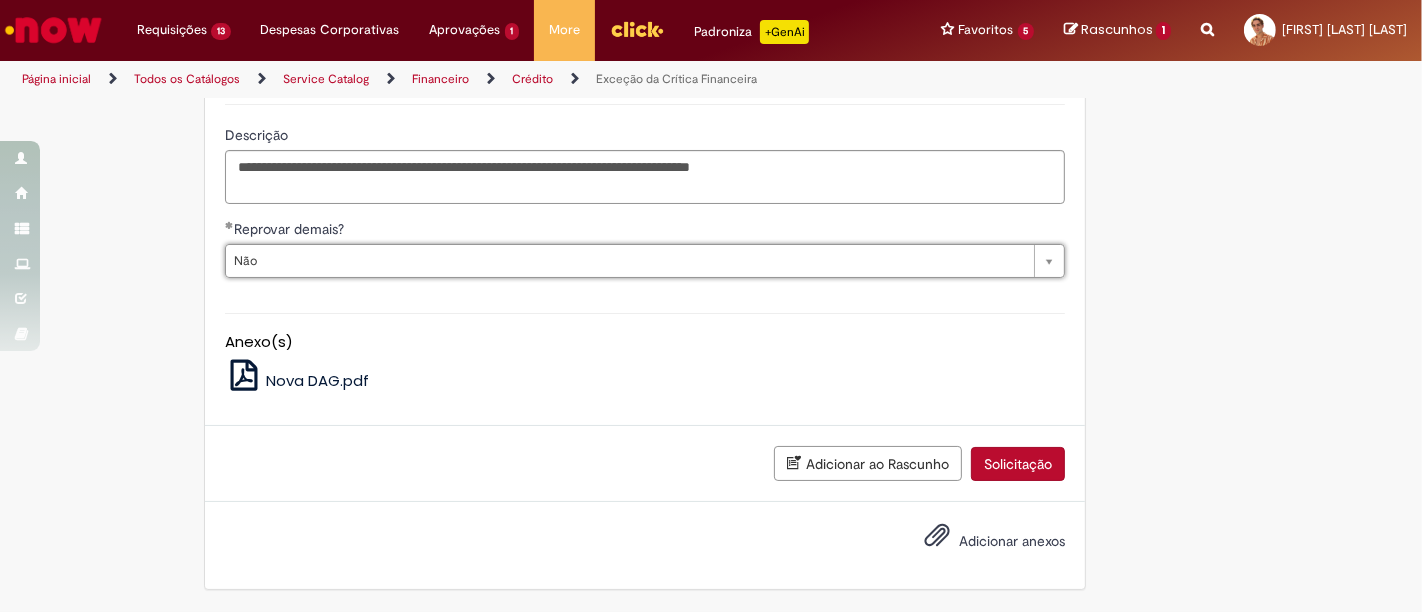 click on "Solicitação" at bounding box center (1018, 464) 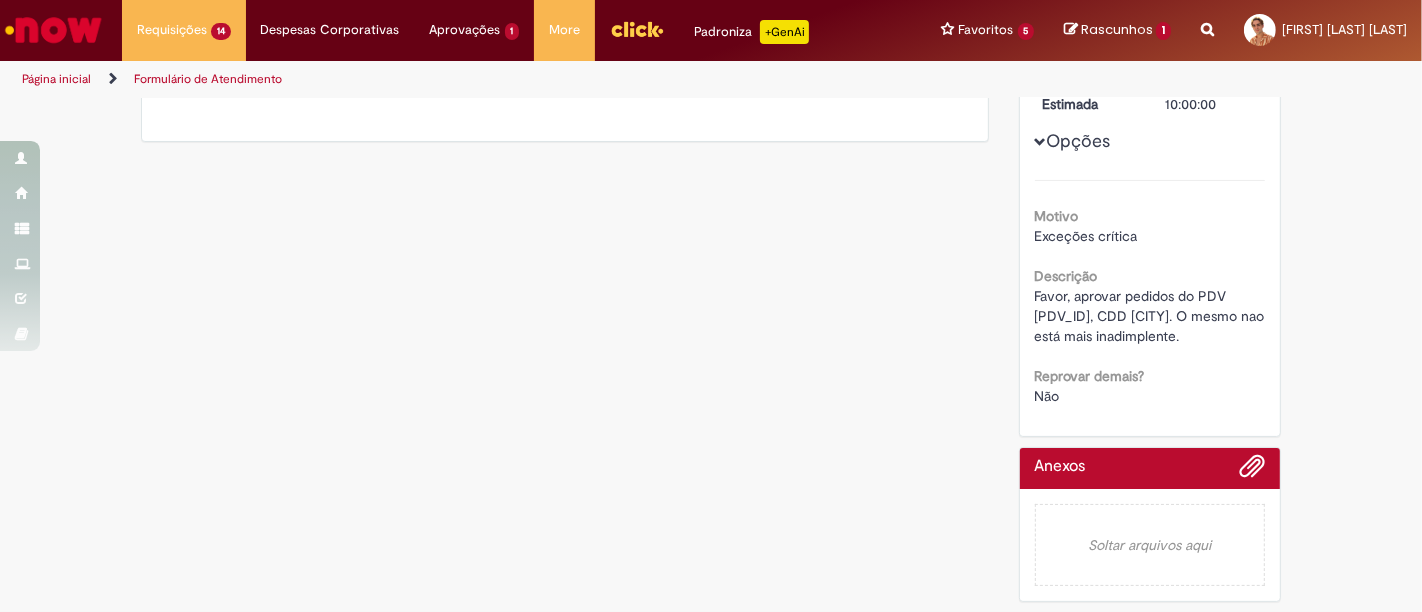 scroll, scrollTop: 0, scrollLeft: 0, axis: both 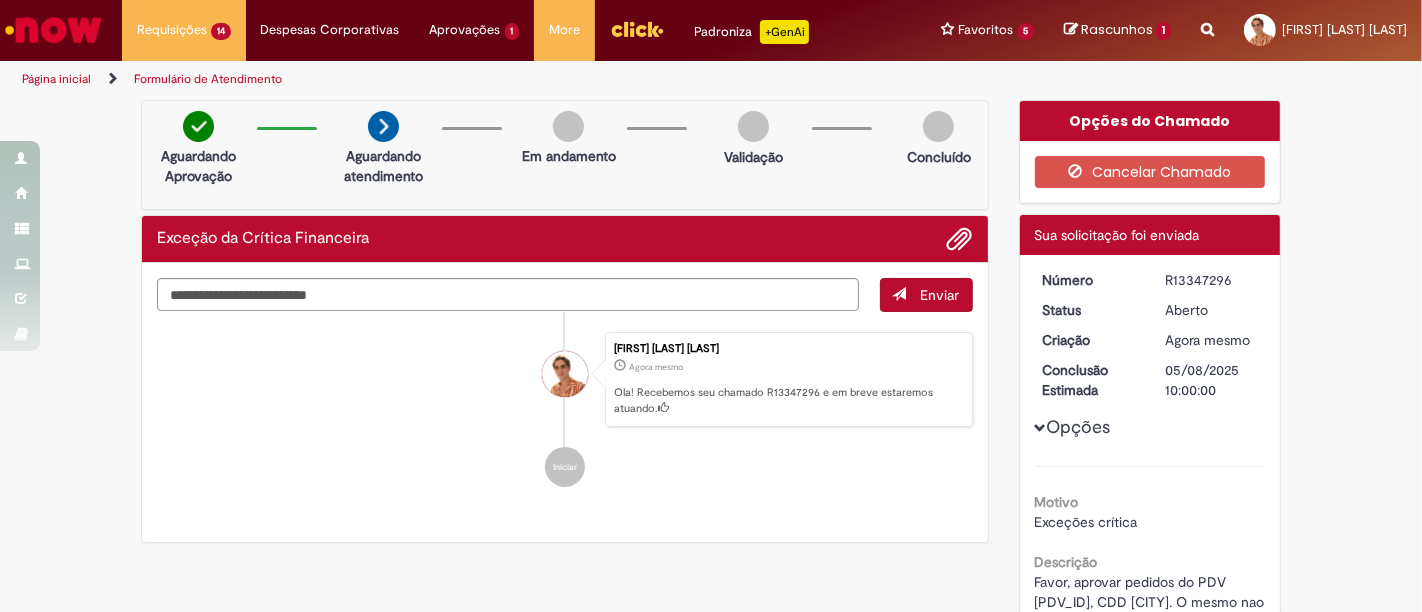 click on "*******
Reportar problema
Artigos
Não encontrou base de conhecimento
Catálogo
Não foram encontradas ofertas
Comunidade
Nenhum resultado encontrado na comunidade" at bounding box center [1207, 30] 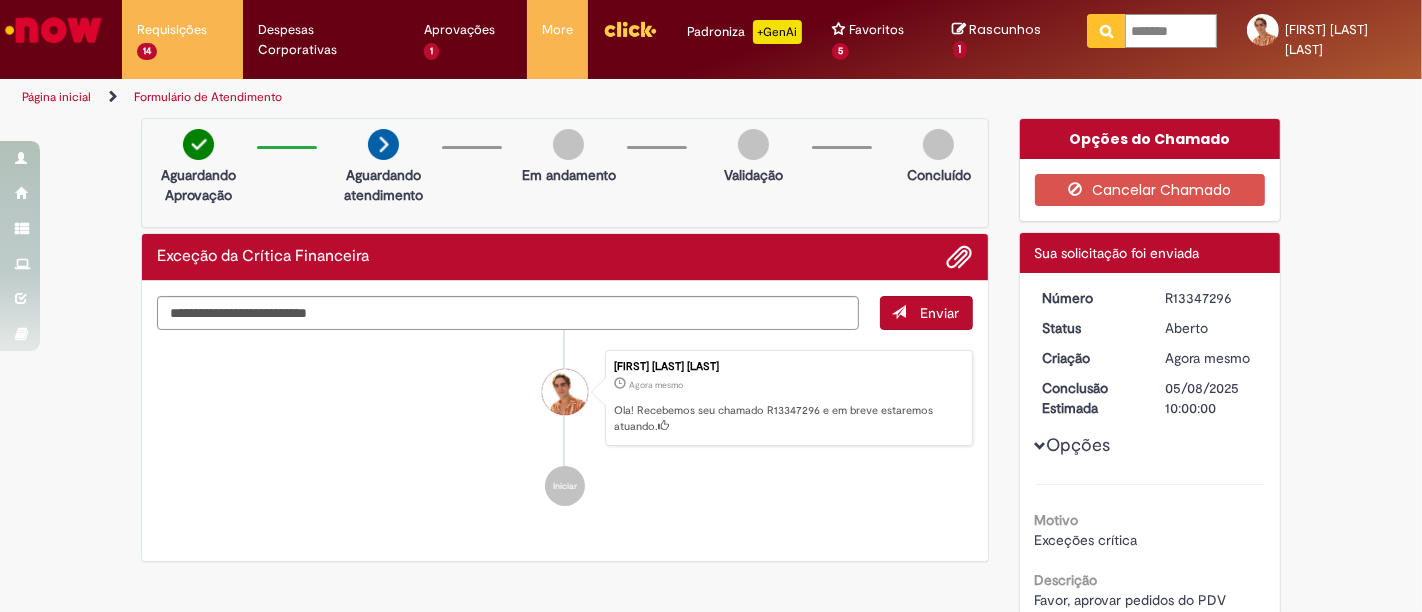 click on "*******" at bounding box center (1171, 31) 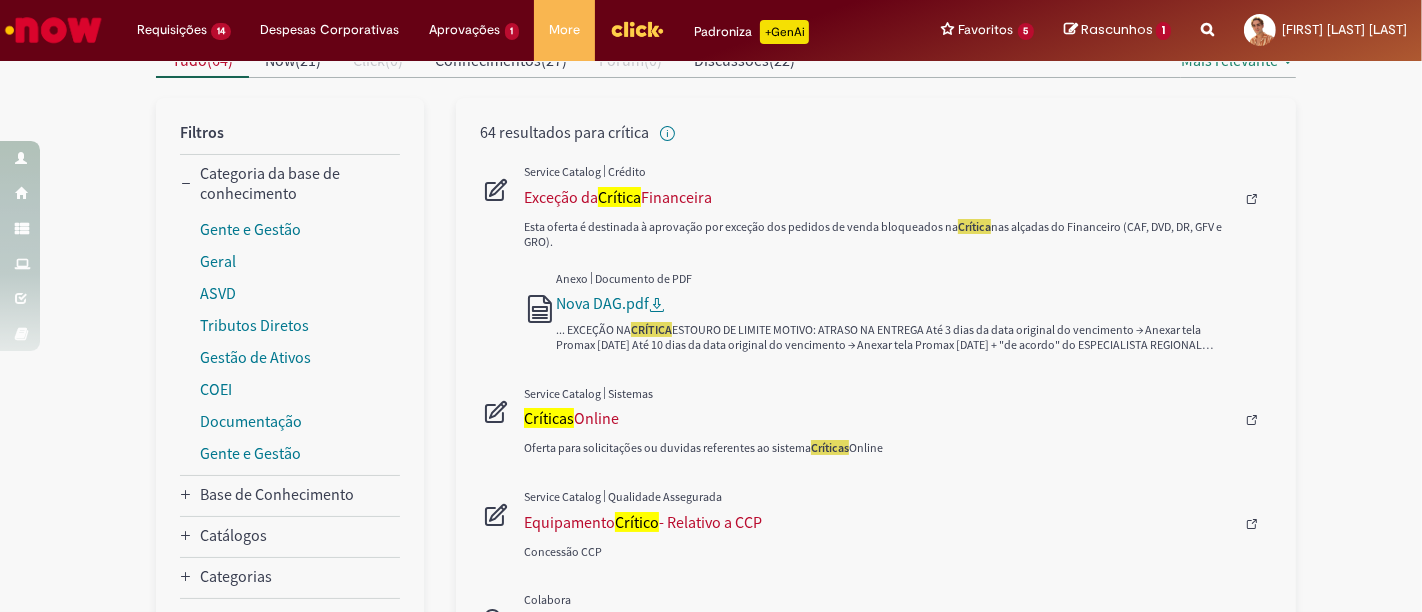 scroll, scrollTop: 220, scrollLeft: 0, axis: vertical 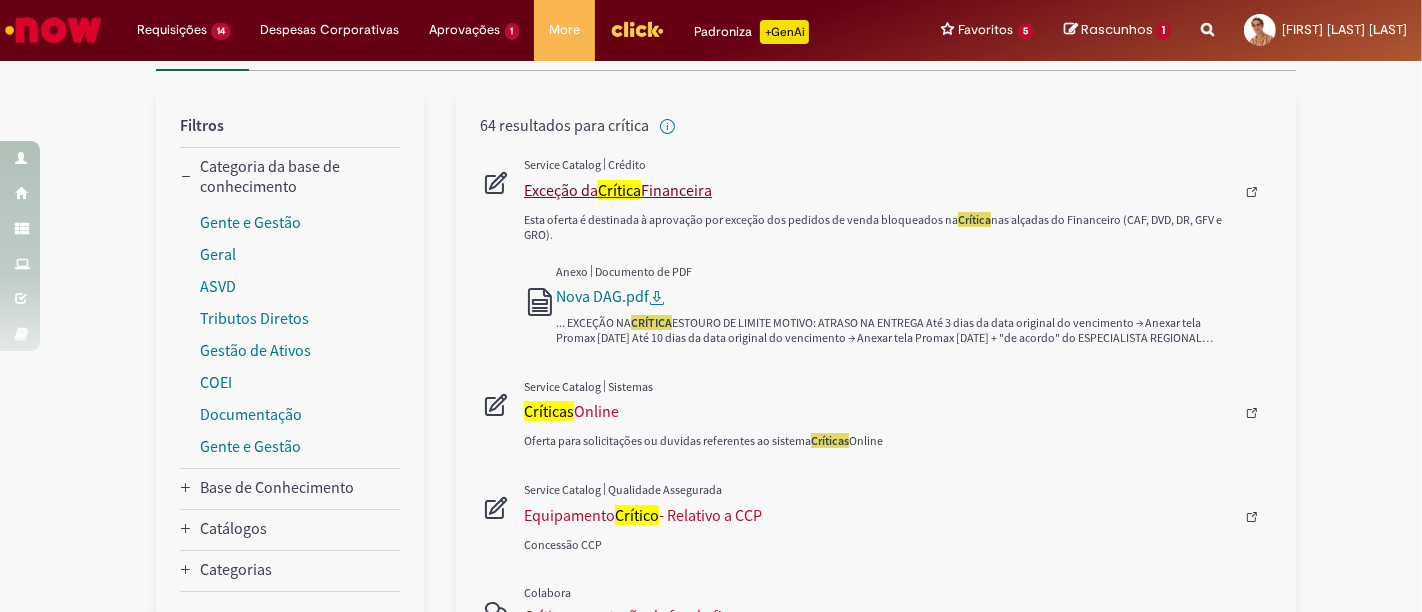 click on "Exceção da  Crítica  Financeira" at bounding box center (879, 190) 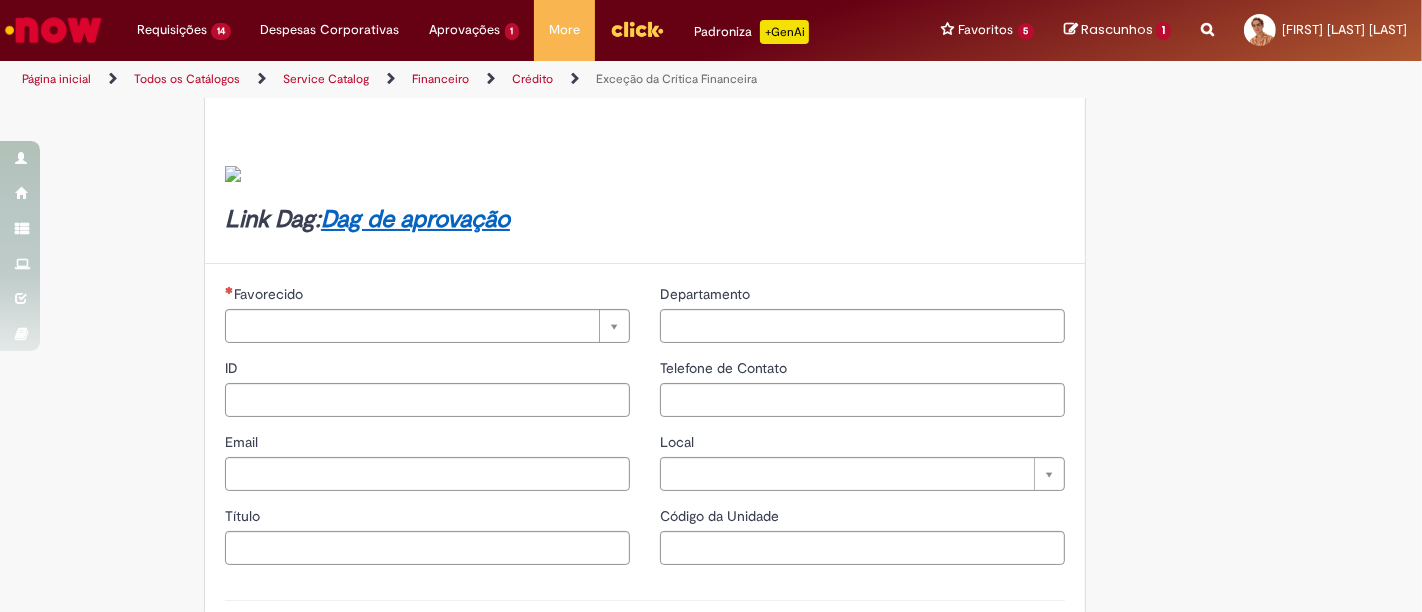 type on "********" 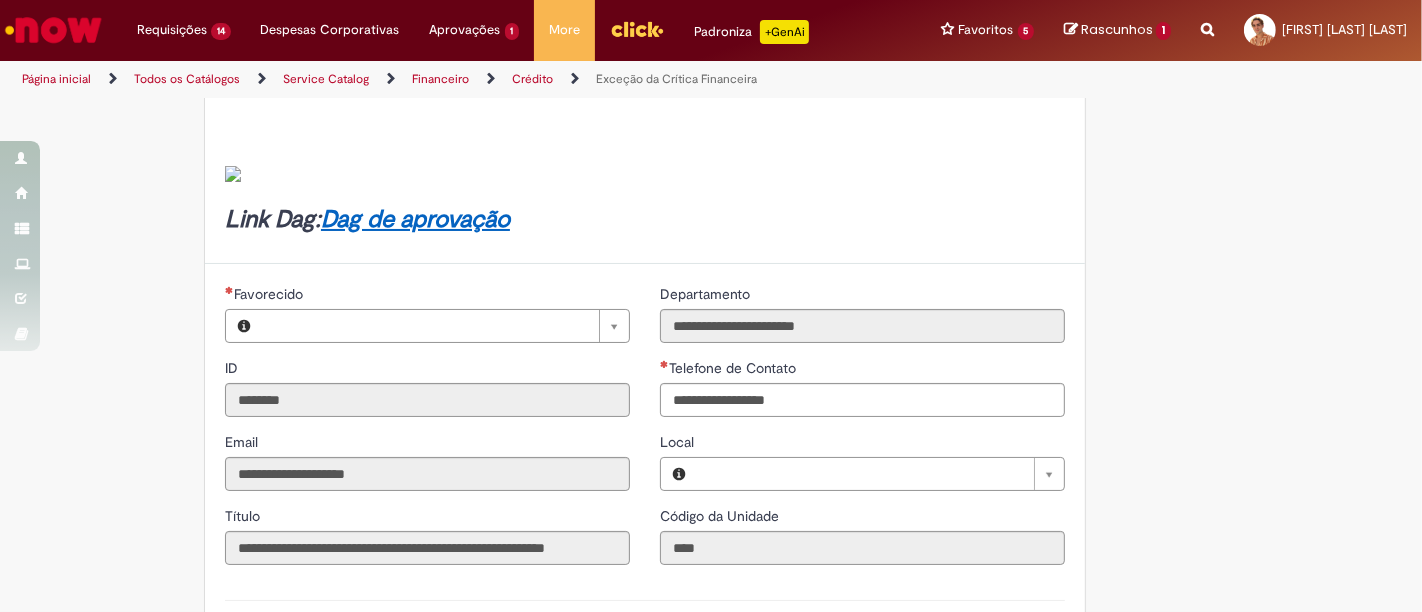 scroll, scrollTop: 0, scrollLeft: 0, axis: both 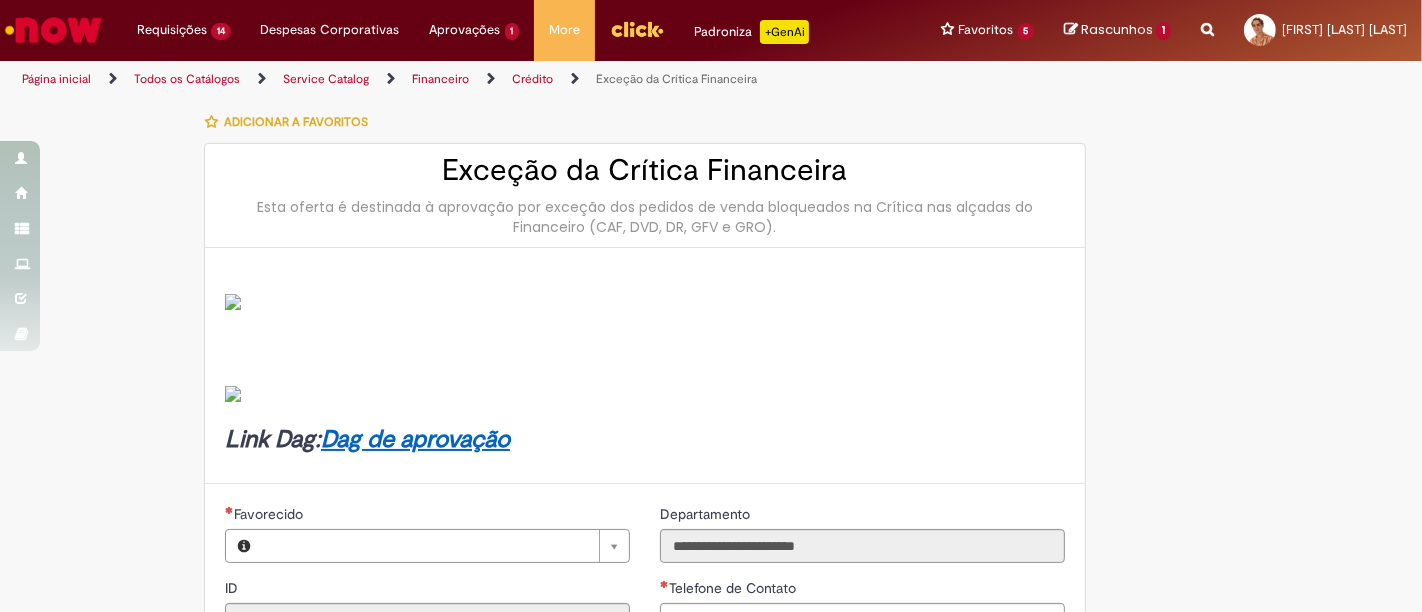 type on "**********" 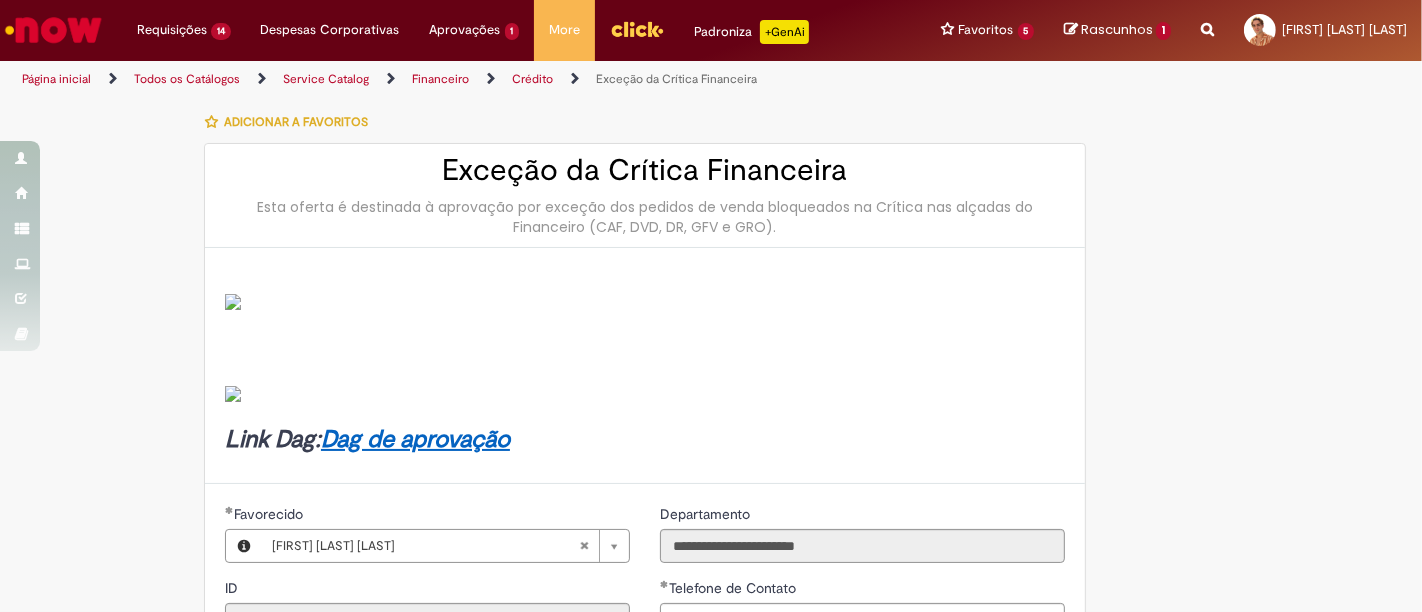 type on "**********" 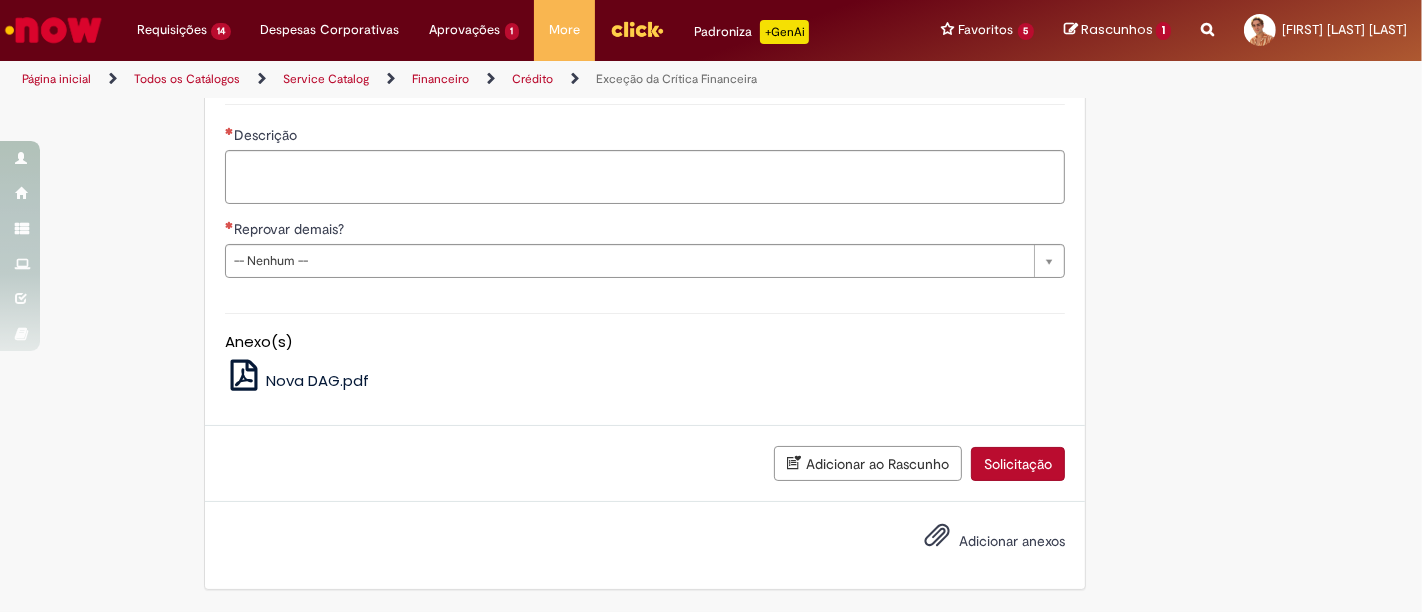 scroll, scrollTop: 1817, scrollLeft: 0, axis: vertical 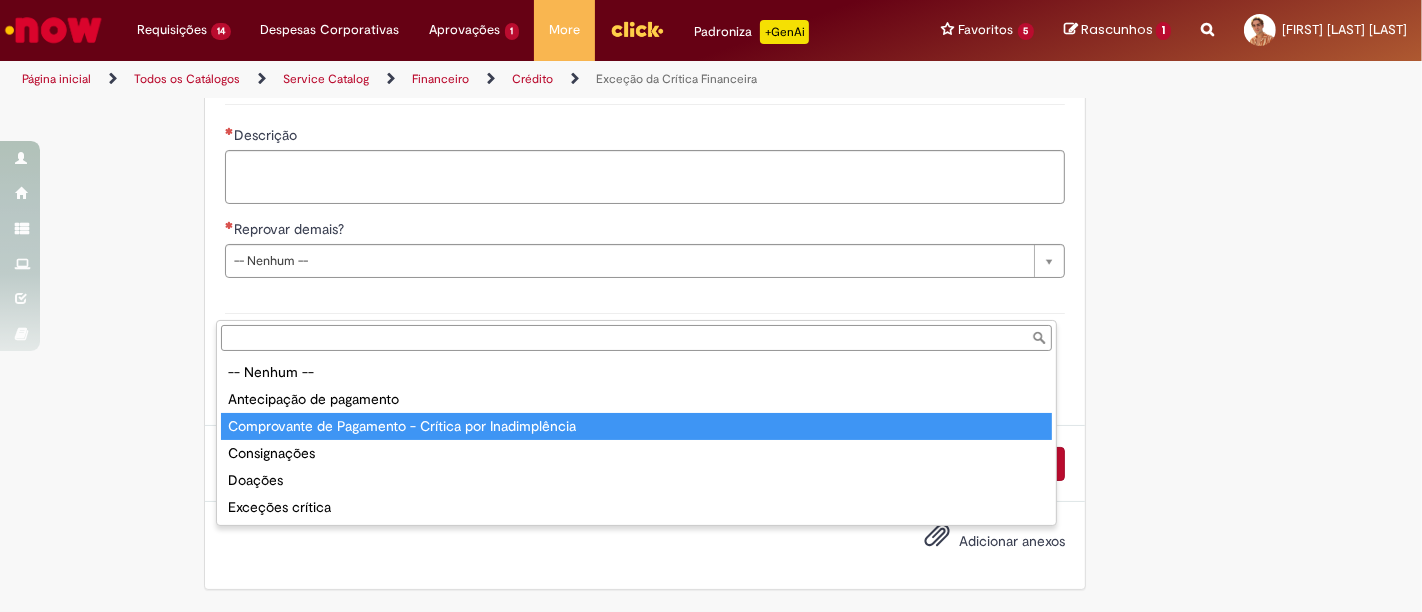 type on "**********" 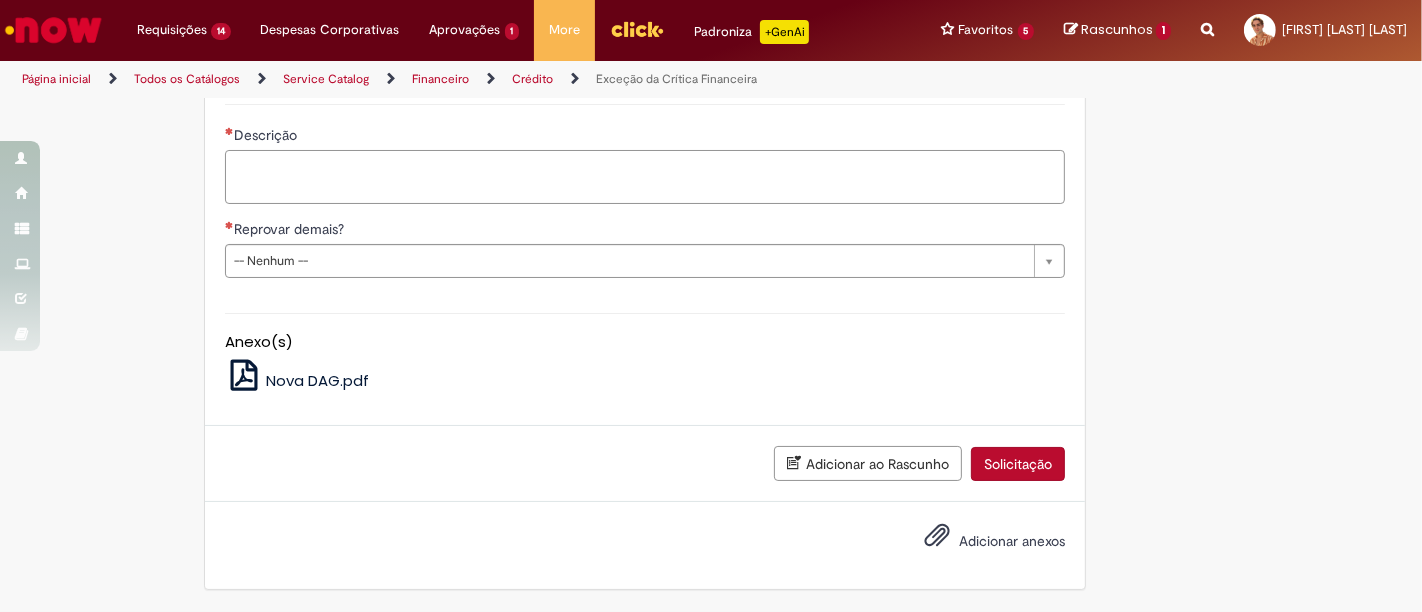 click on "Descrição" at bounding box center [645, 176] 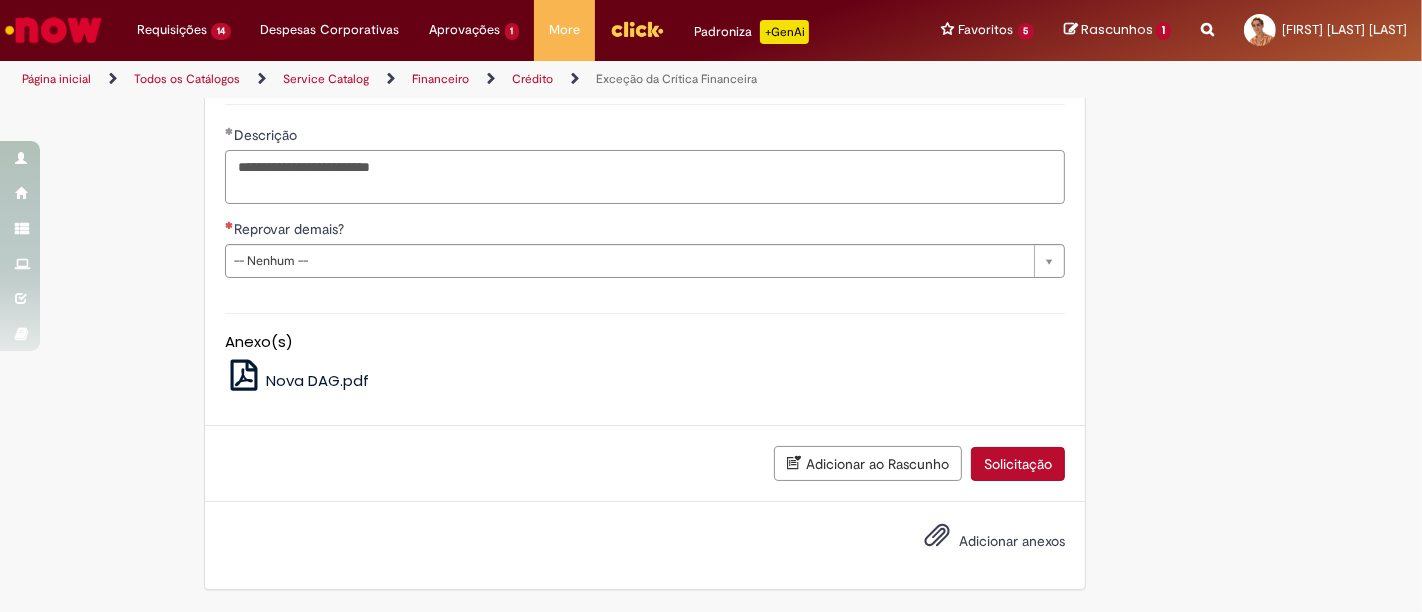 paste on "******" 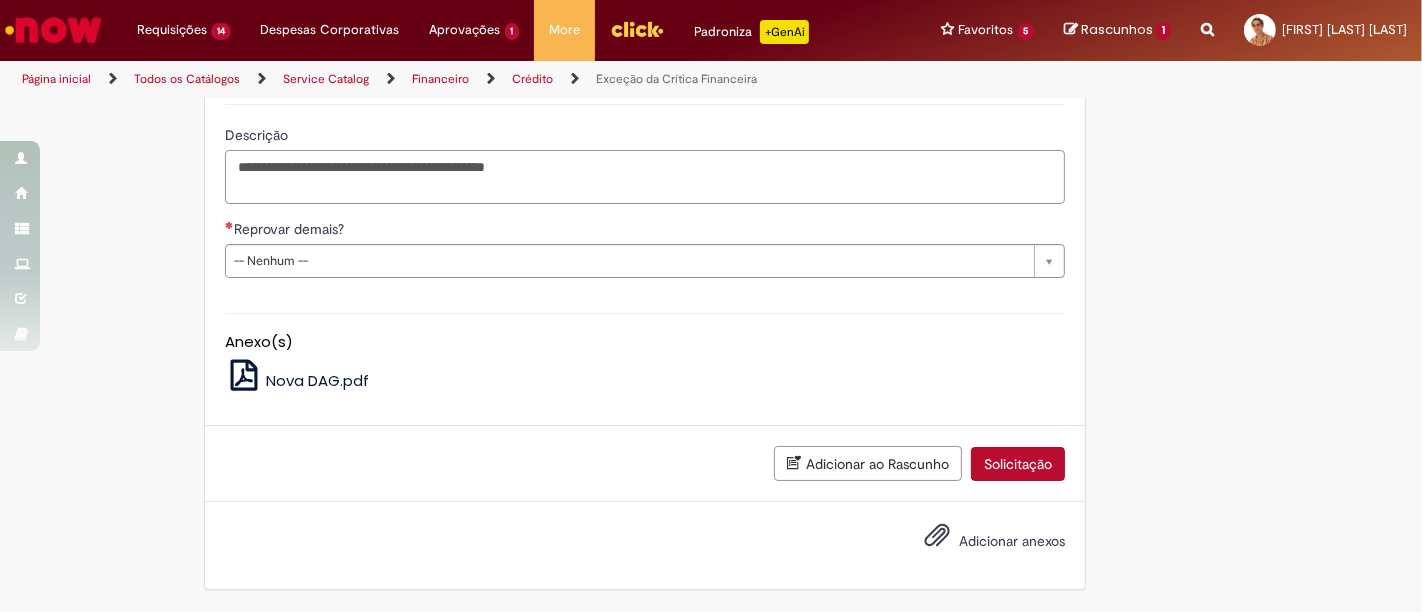 scroll, scrollTop: 1920, scrollLeft: 0, axis: vertical 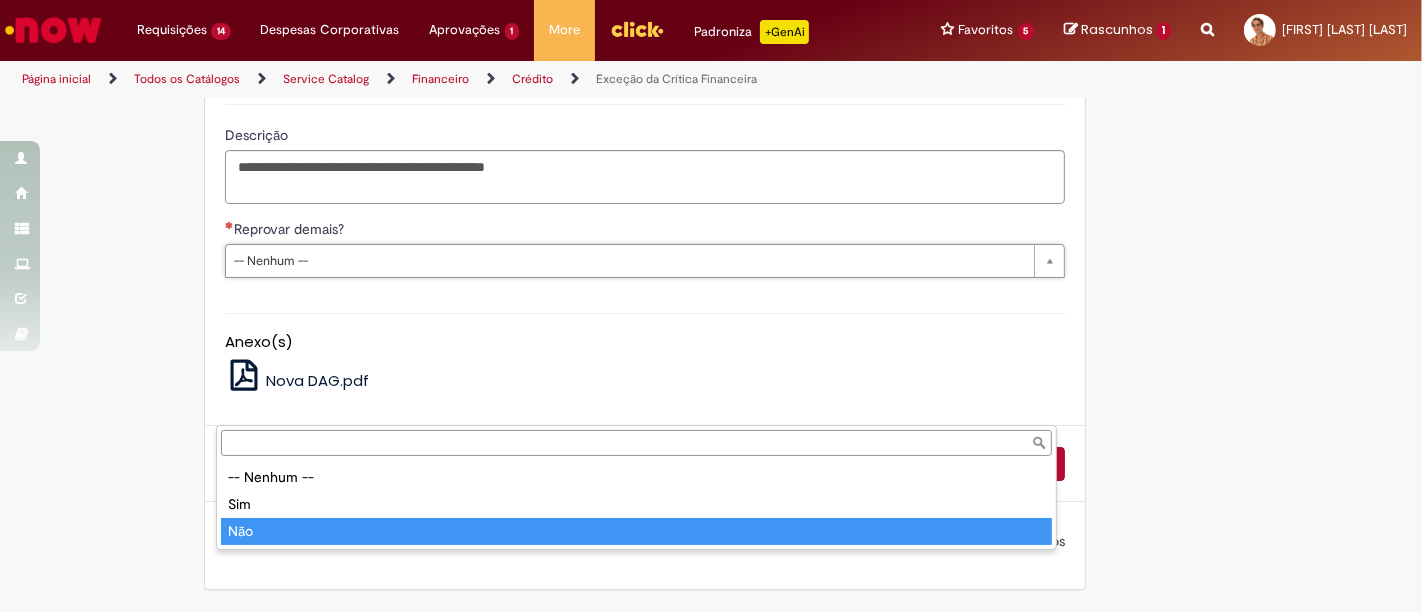 type on "***" 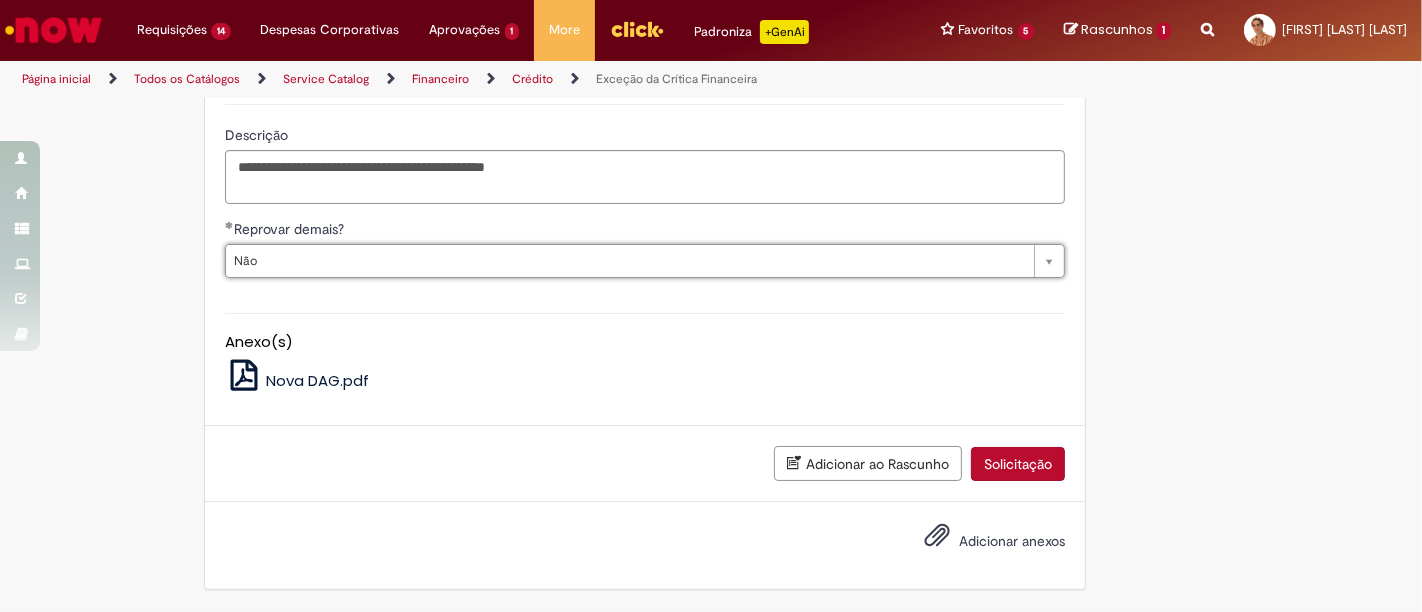 scroll, scrollTop: 2068, scrollLeft: 0, axis: vertical 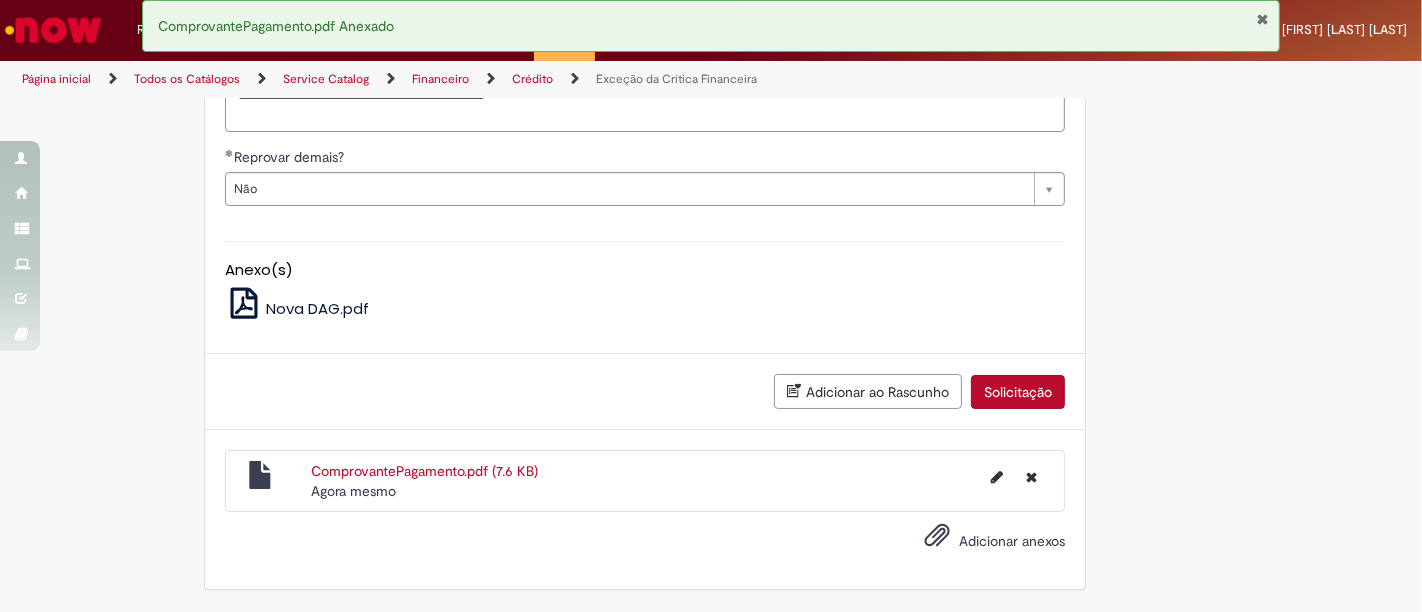 click on "Solicitação" at bounding box center (1018, 392) 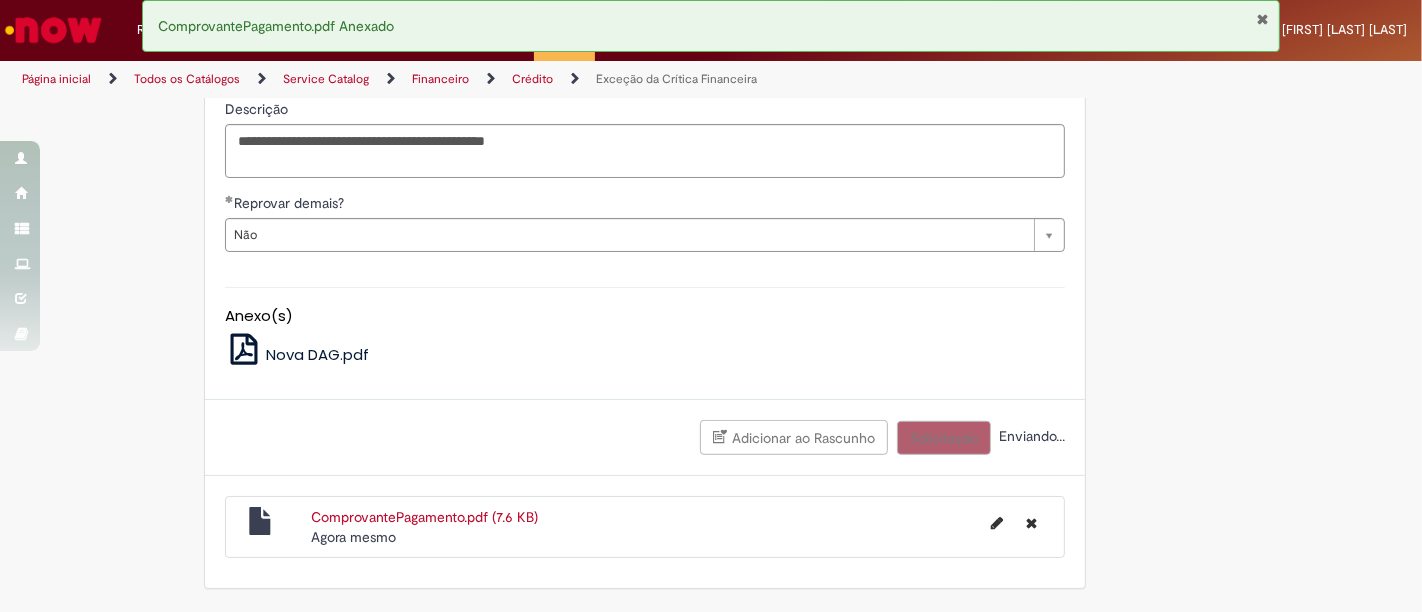 scroll, scrollTop: 2023, scrollLeft: 0, axis: vertical 